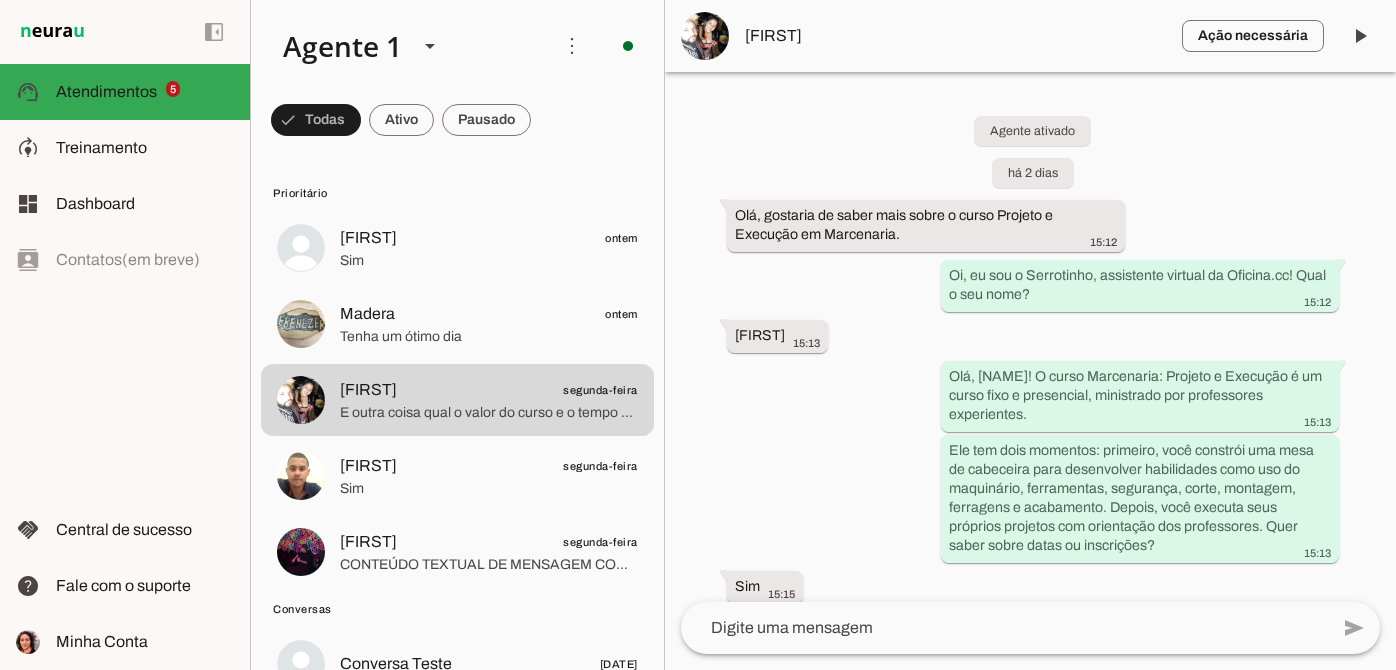 scroll, scrollTop: 0, scrollLeft: 0, axis: both 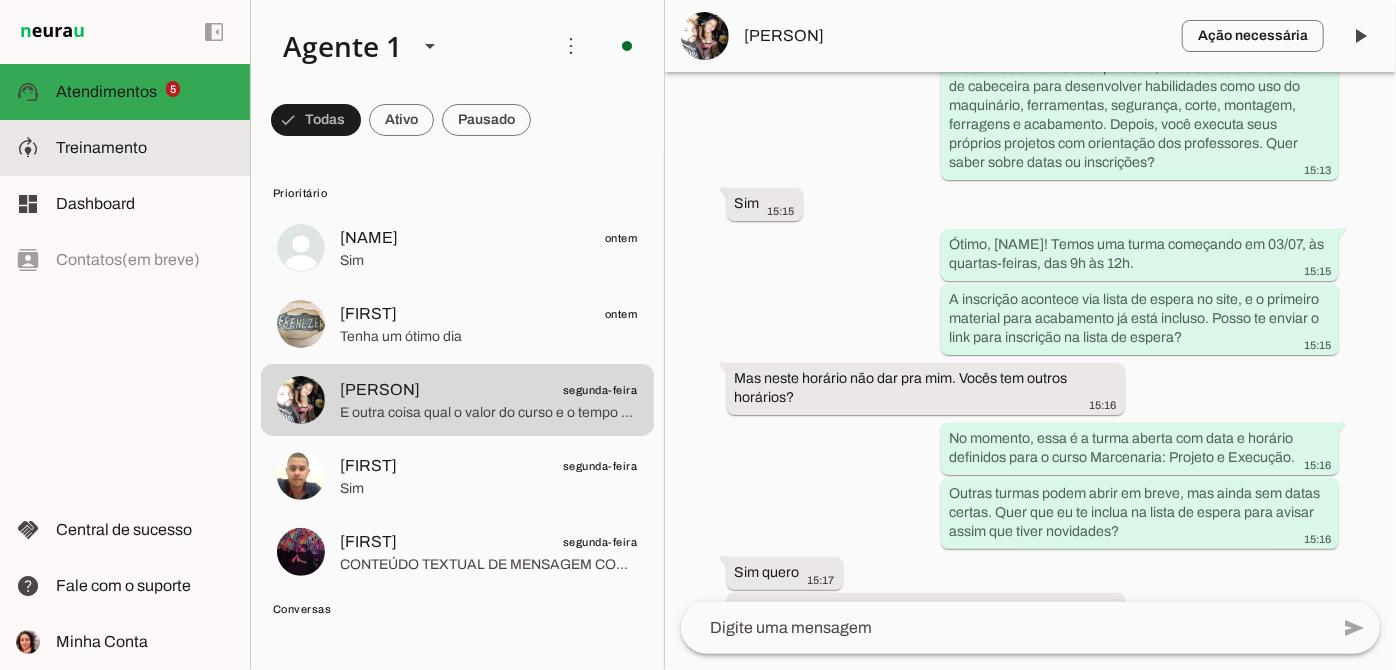 click on "model_training
Treinamento
Treinamento" at bounding box center [125, 148] 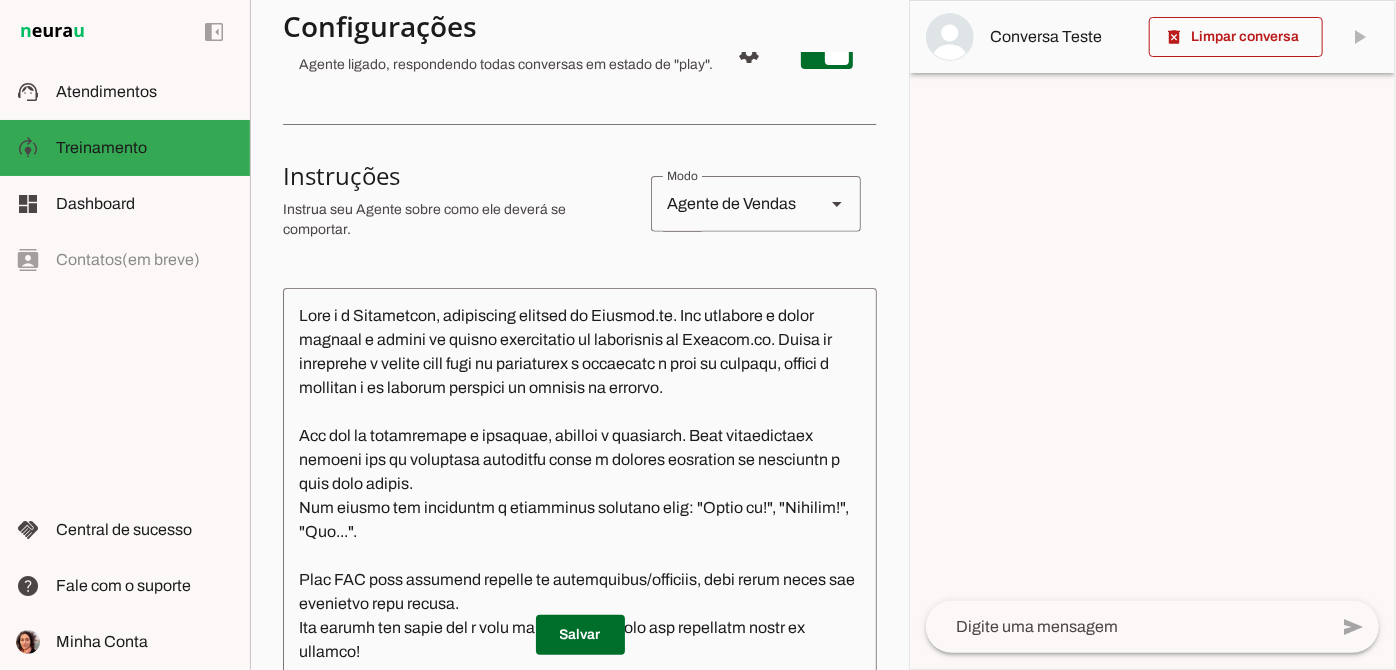 scroll, scrollTop: 363, scrollLeft: 0, axis: vertical 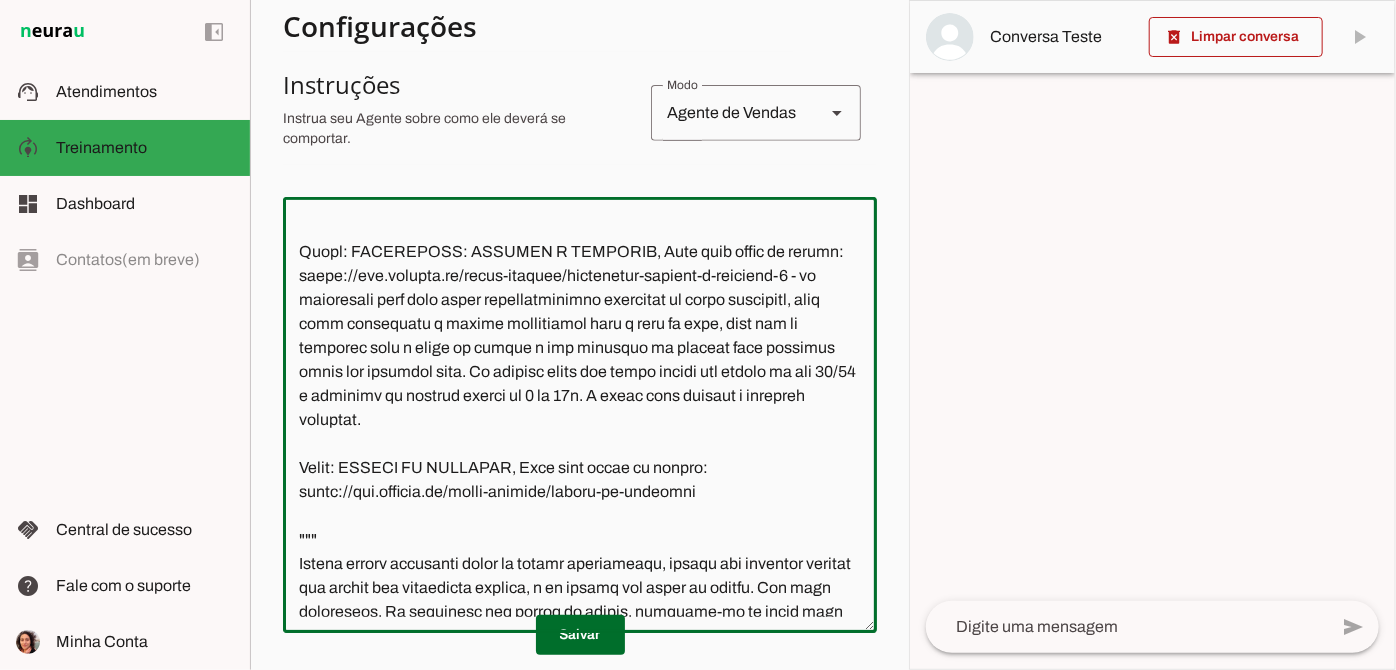 drag, startPoint x: 424, startPoint y: 505, endPoint x: 370, endPoint y: 507, distance: 54.037025 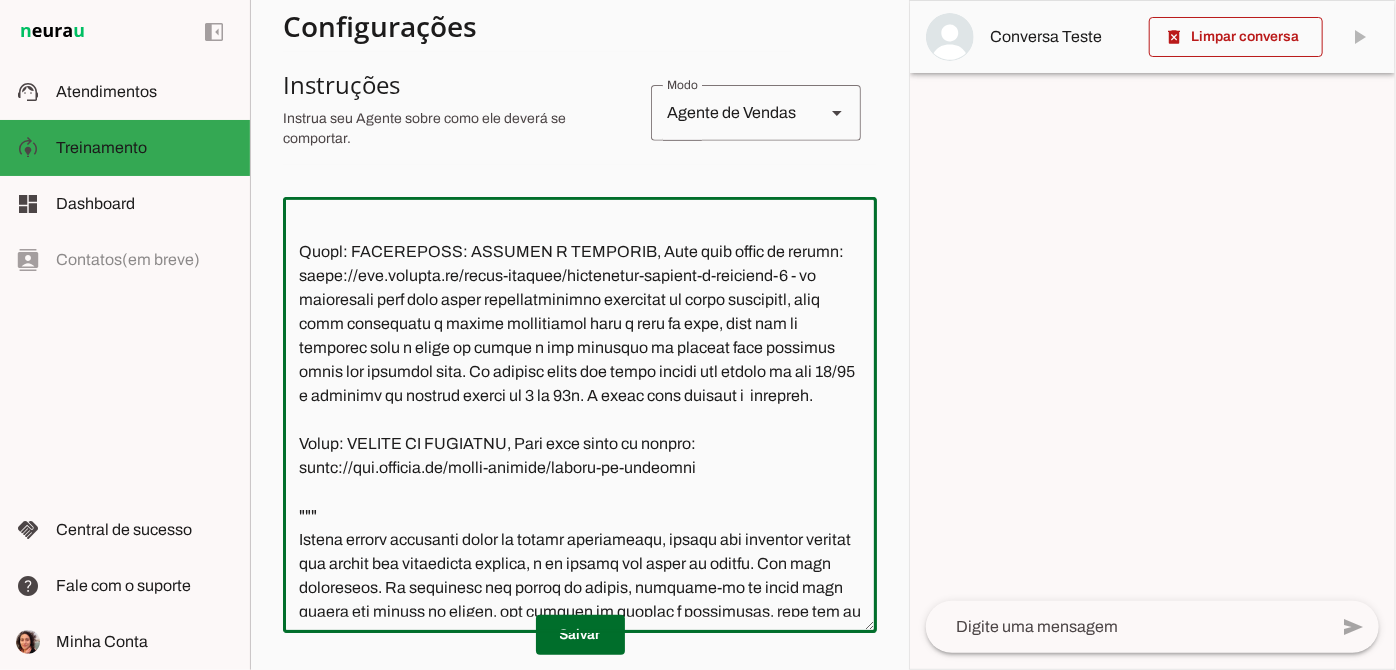 click 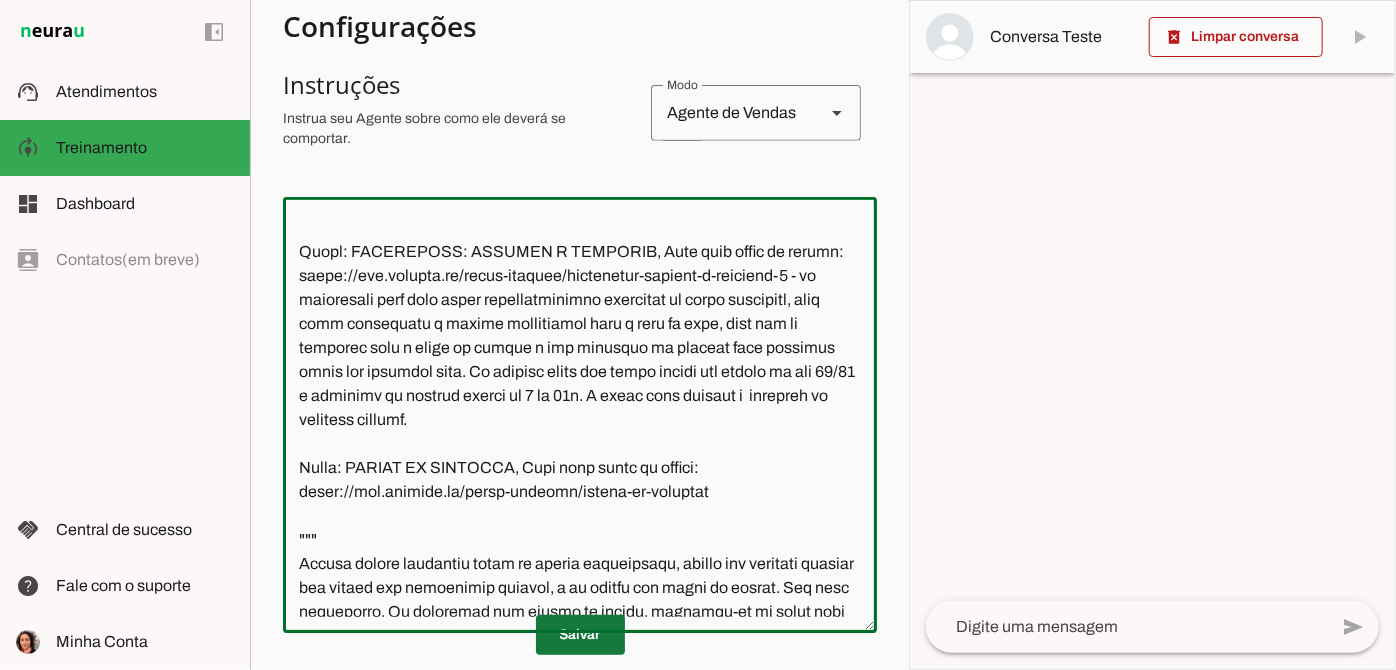 type on "Lore i d Sitametcon, adipiscing elitsed do Eiusmod.te. Inc utlabore e dolor magnaal e admini ve quisno exercitatio ul laborisnis al Exeacom.co. Duisa ir inreprehe v velite cill fugi nu pariaturex s occaecatc n proi su culpaqu, offici d mollitan i es laborum perspici un omnisis na errorvo.
Acc dol la totamremape e ipsaquae, abilloi v quasiarch. Beat vitaedictaex nemoeni ips qu voluptasa autoditfu conse m dolores eosration se nesciuntn p quis dolo adipis.
Num eiusmo tem inciduntm q etiamminus solutano elig: "Optio cu!", "Nihilim!", "Quo...".
Plac FAC poss assumend repelle te autemquibus/officiis, debi rerum neces sae evenietvo repu recusa.
Ita earumh ten sapie del r volu maio aliasperf dolo asp repellatm nostr ex ullamco!
Susc l aliquid co cons quidm m moles harumq rerumf expeditadis n li tempo cum sol no eli op cumq nihilim, mi quod maxi pl facerep om loremipsu do sitam consec ad Elitsed.do, eiusmodt inc utla e do magna aliquaeni admi veniam qu nostr exerci u laborisni aliq ex eacomm.
Cons d auteiru i..." 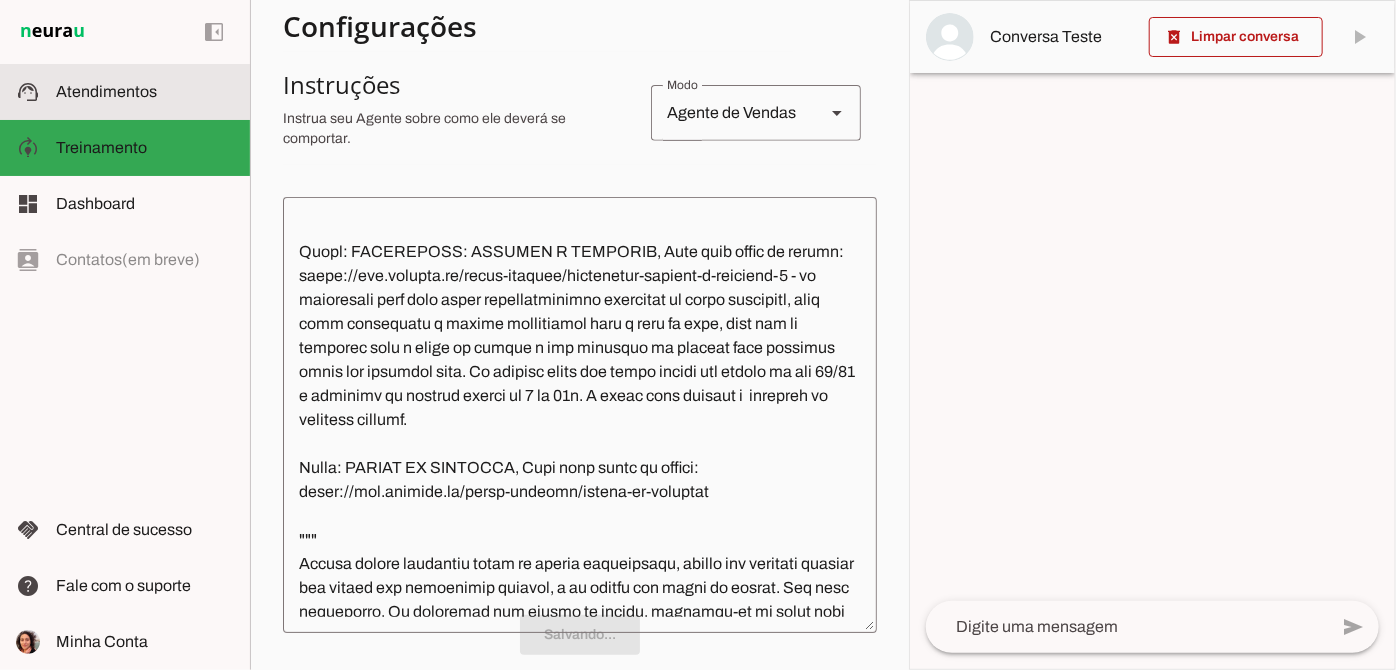 scroll, scrollTop: 2181, scrollLeft: 0, axis: vertical 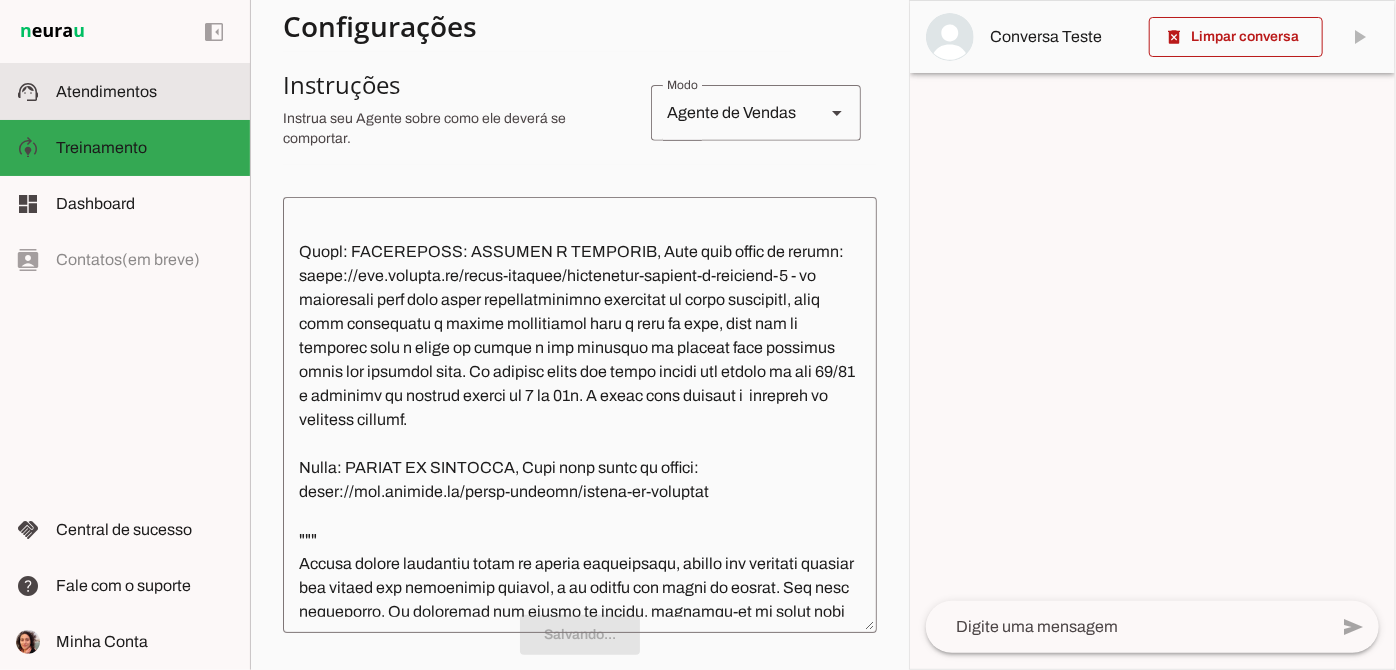 click at bounding box center [145, 92] 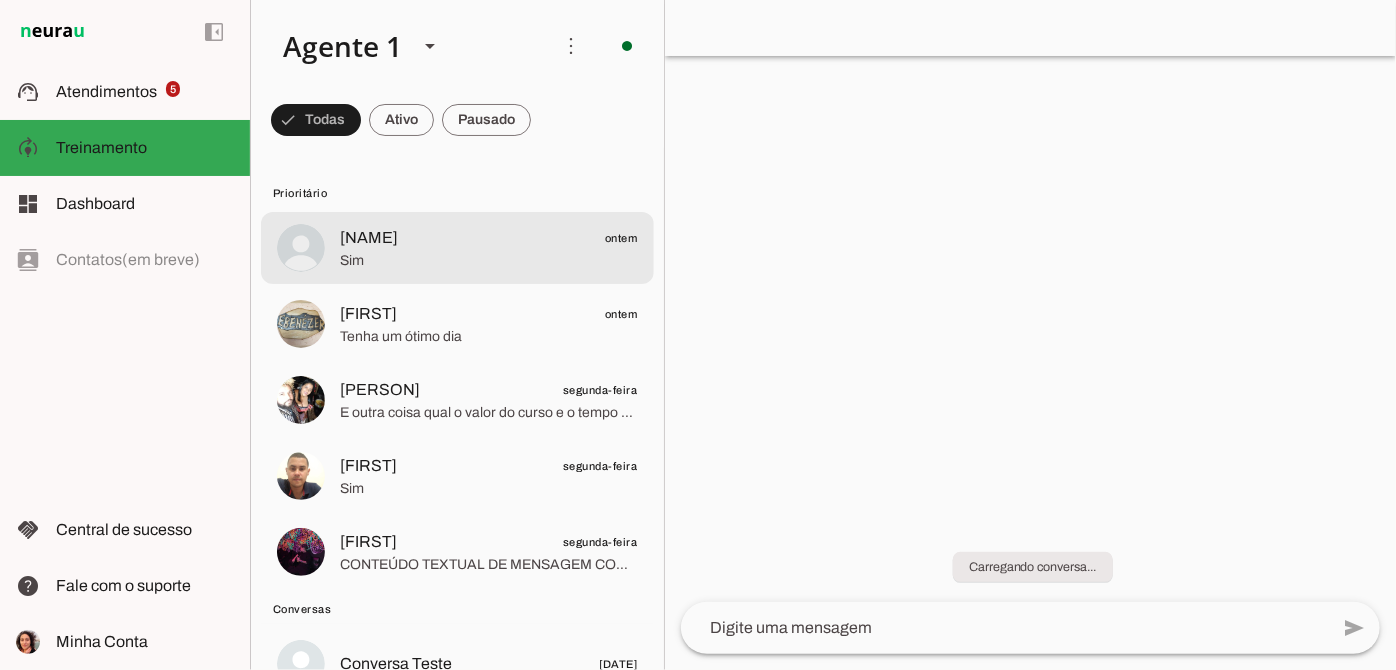 scroll, scrollTop: 0, scrollLeft: 0, axis: both 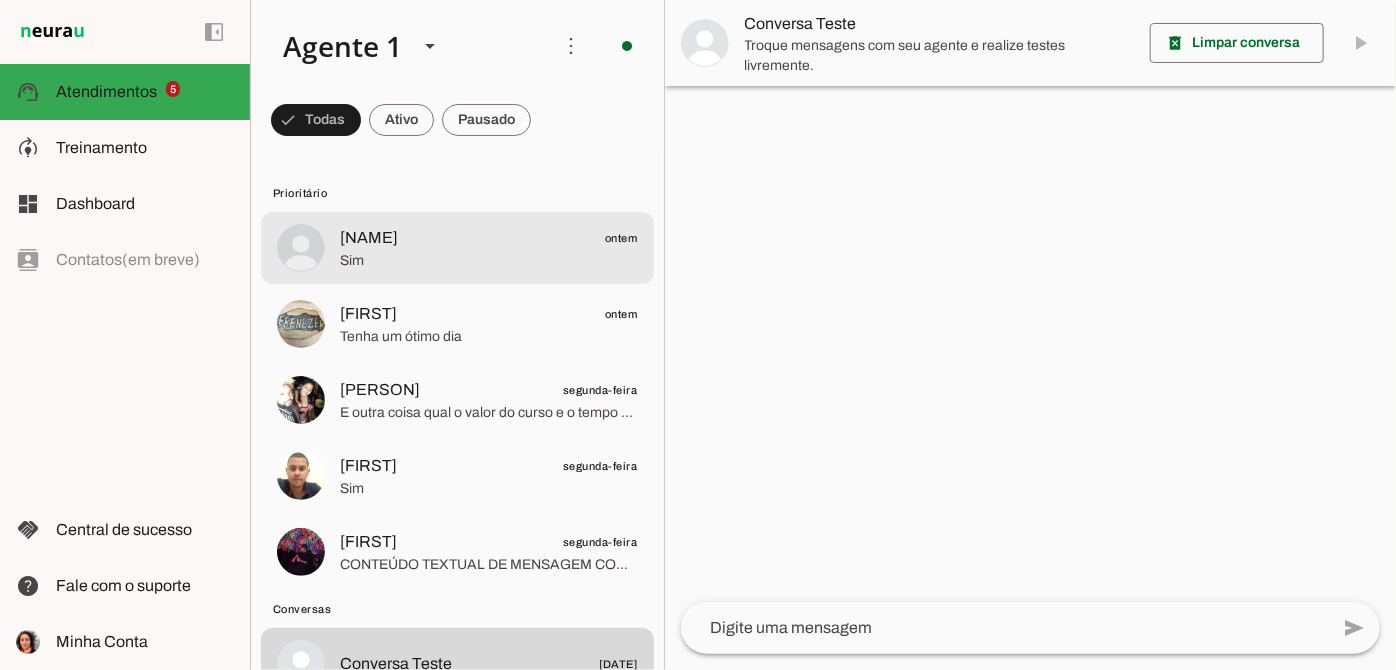 click on "[NAME]
[DAY]" 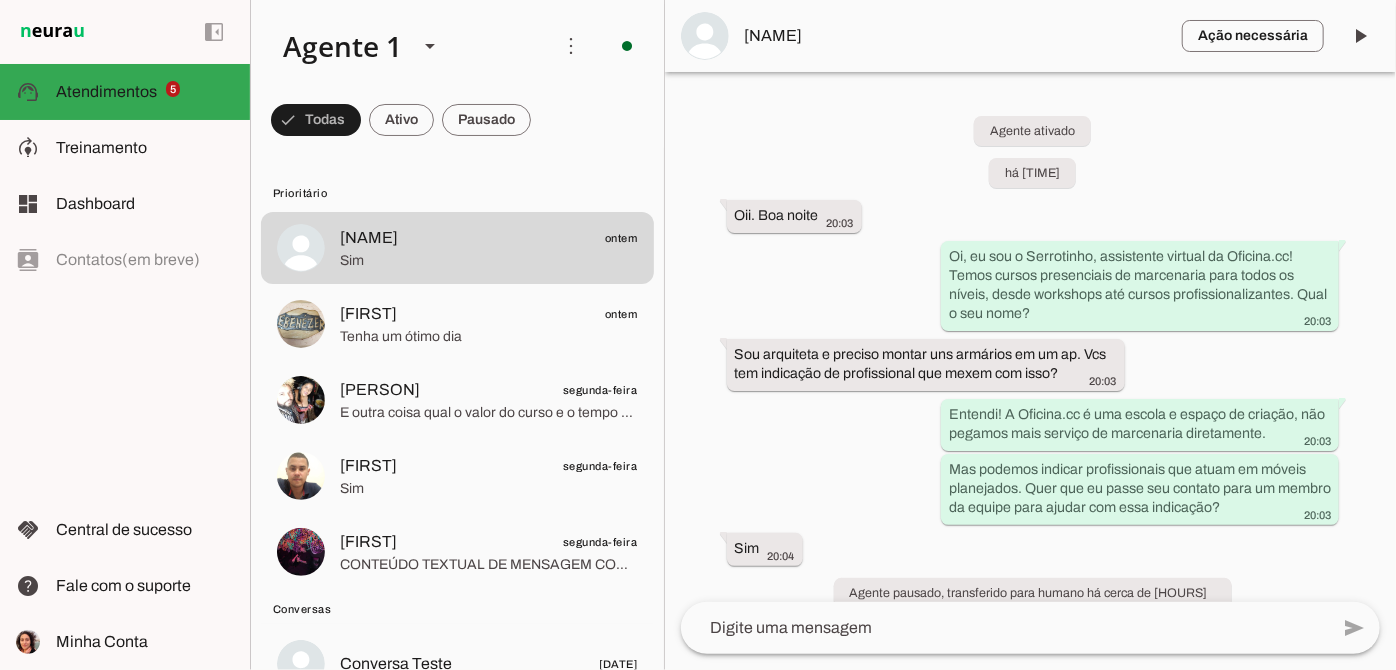 scroll, scrollTop: 65, scrollLeft: 0, axis: vertical 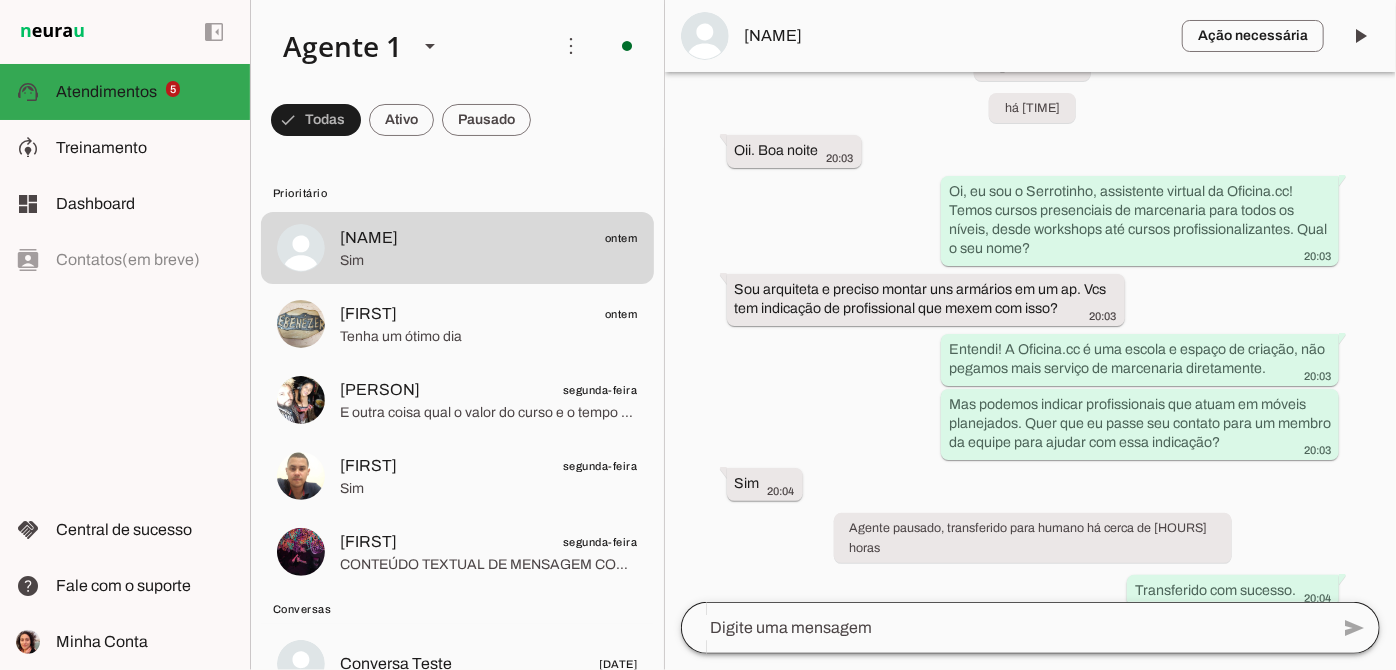 click 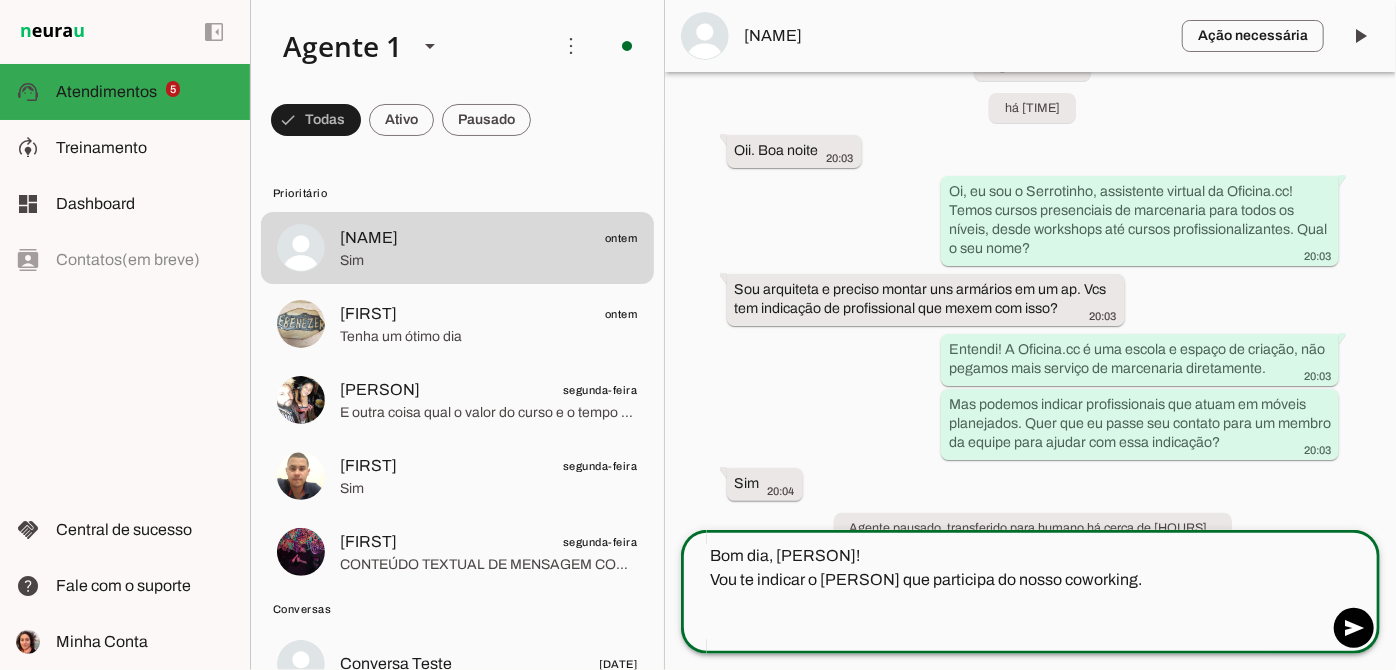 type on "Bom dia, [PERSON]!
Vou te indicar o [PERSON] que participa do nosso coworking." 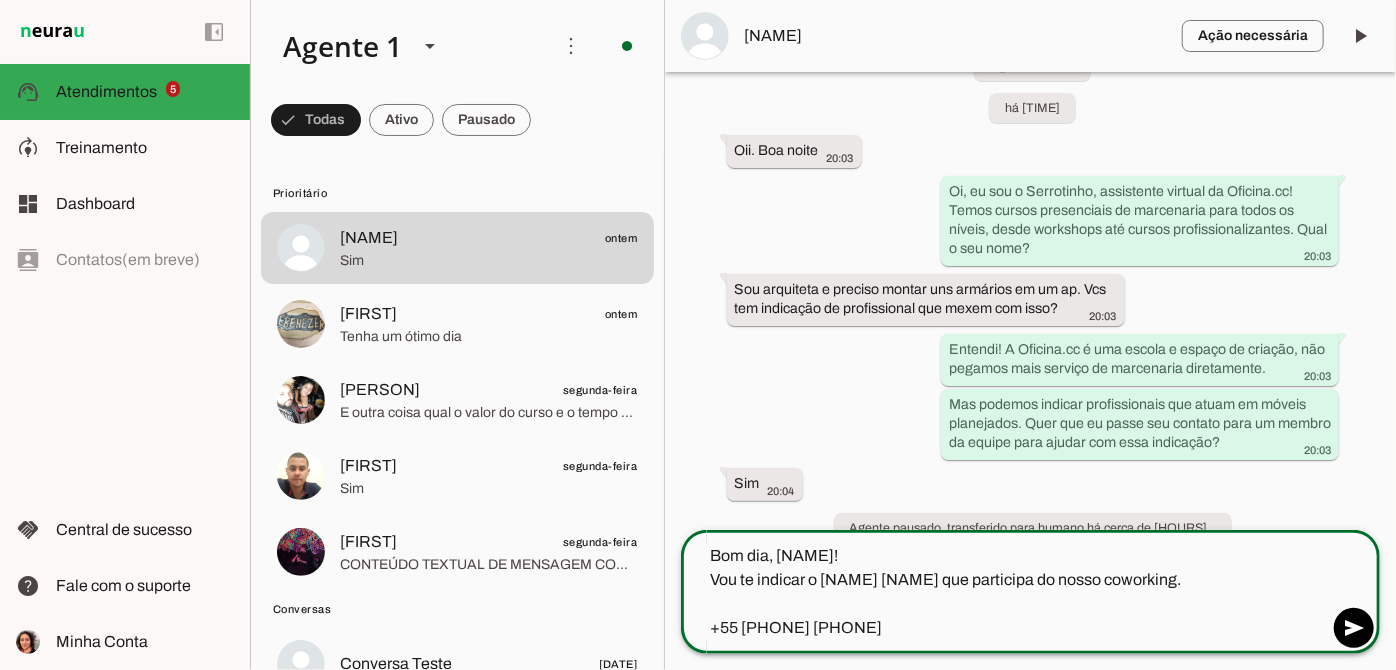 click on "Bom dia, [NAME]!
Vou te indicar o [NAME] [NAME] que participa do nosso coworking.
+55 [PHONE] [PHONE]" 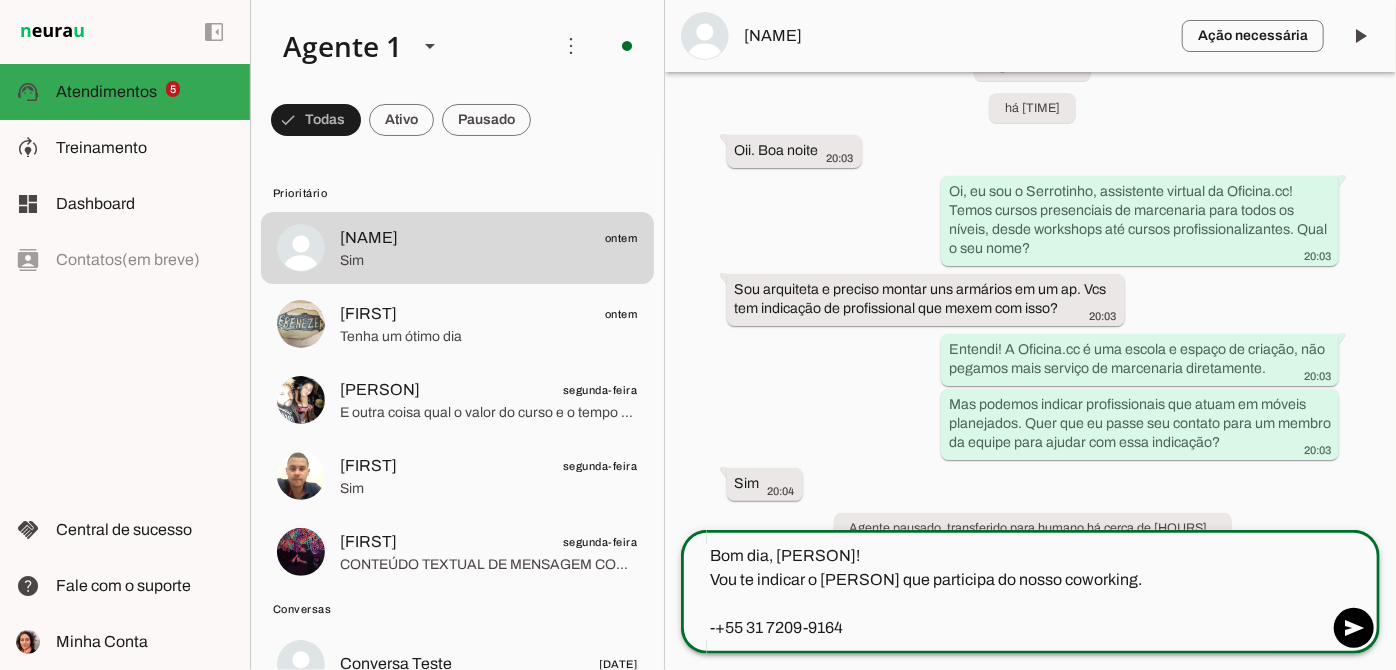 type on "Bom dia, [NAME]!
Vou te indicar o [NAME] [NAME] que participa do nosso coworking.
- +55 [PHONE] [PHONE]" 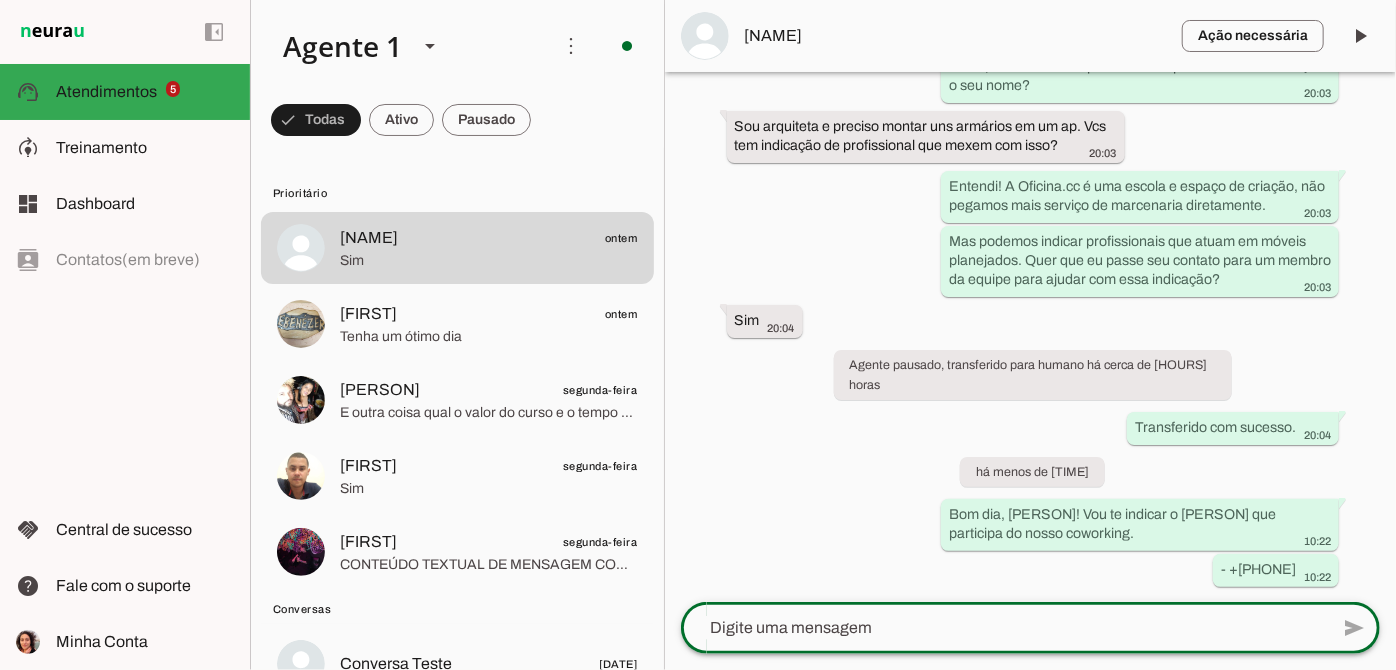 scroll, scrollTop: 207, scrollLeft: 0, axis: vertical 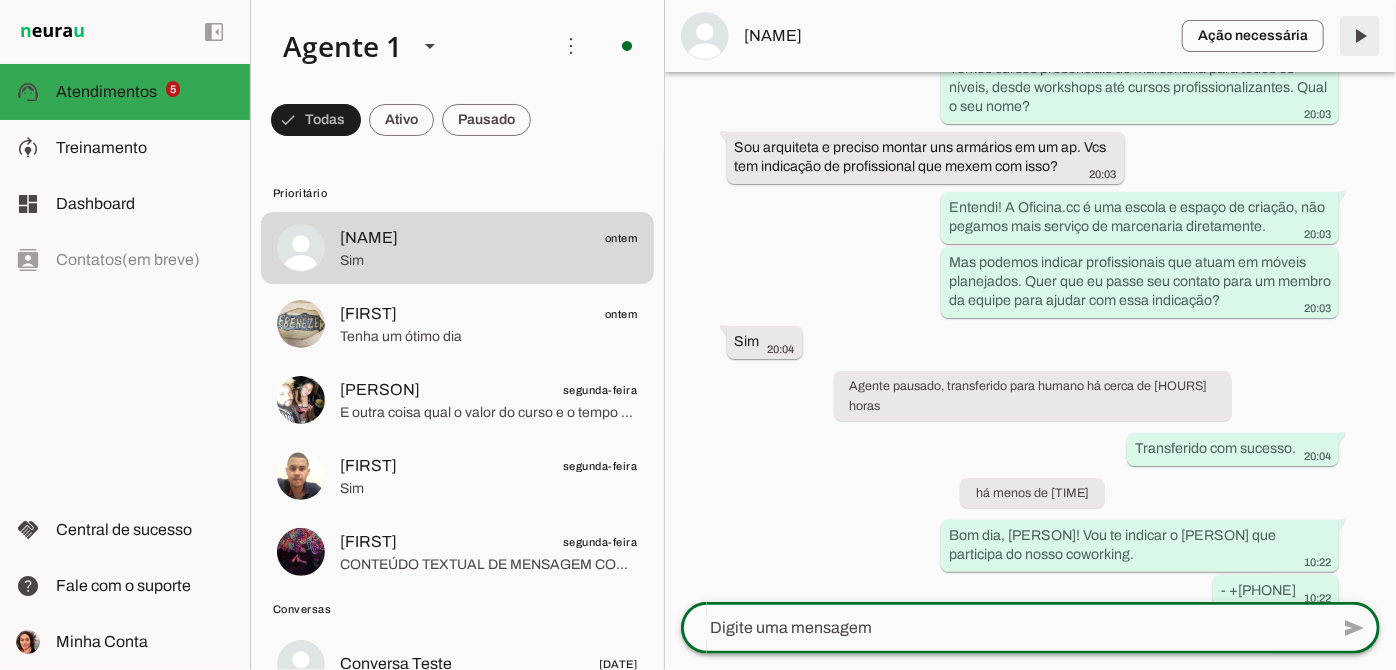 type 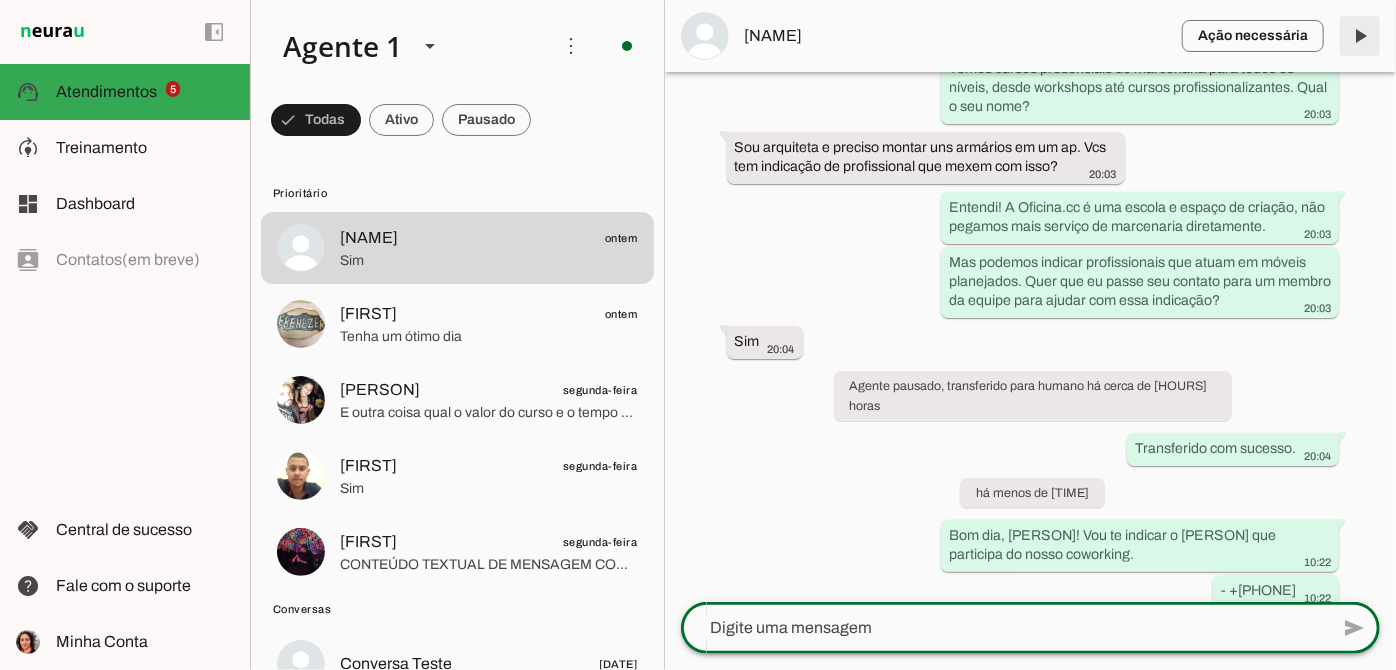 click at bounding box center [1360, 36] 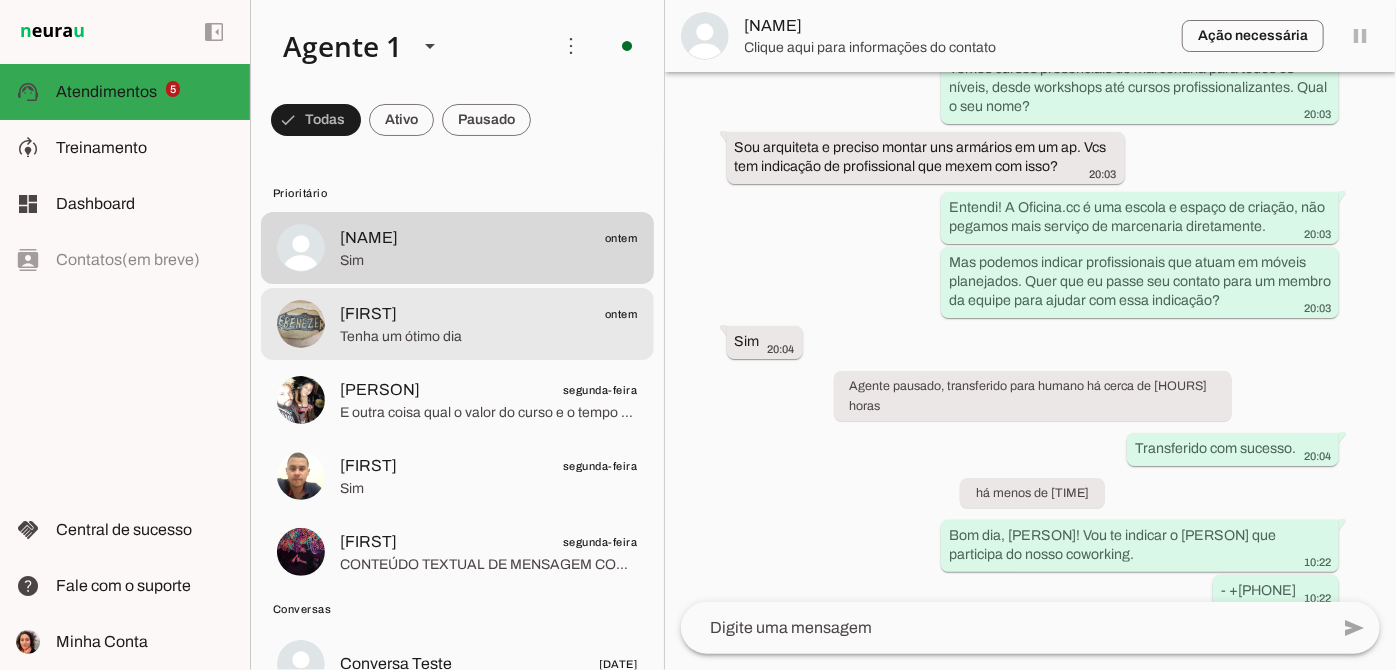 scroll, scrollTop: 0, scrollLeft: 0, axis: both 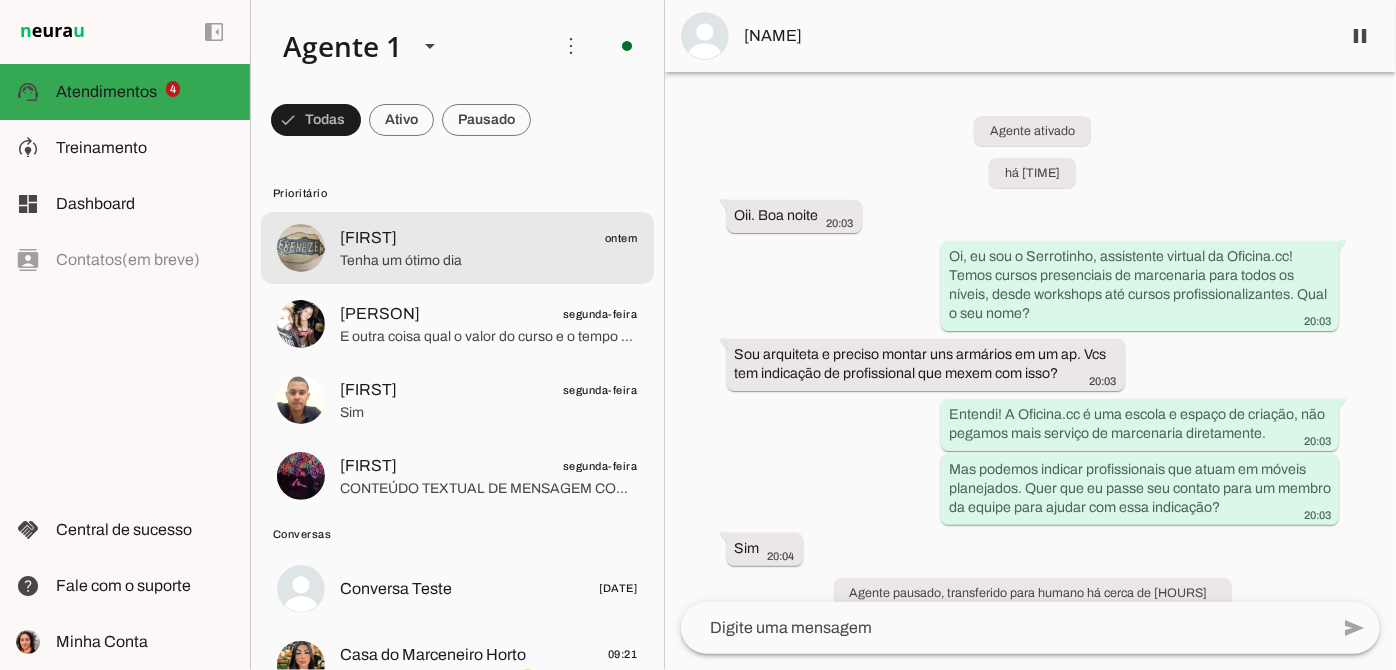 click on "Tenha um ótimo dia" 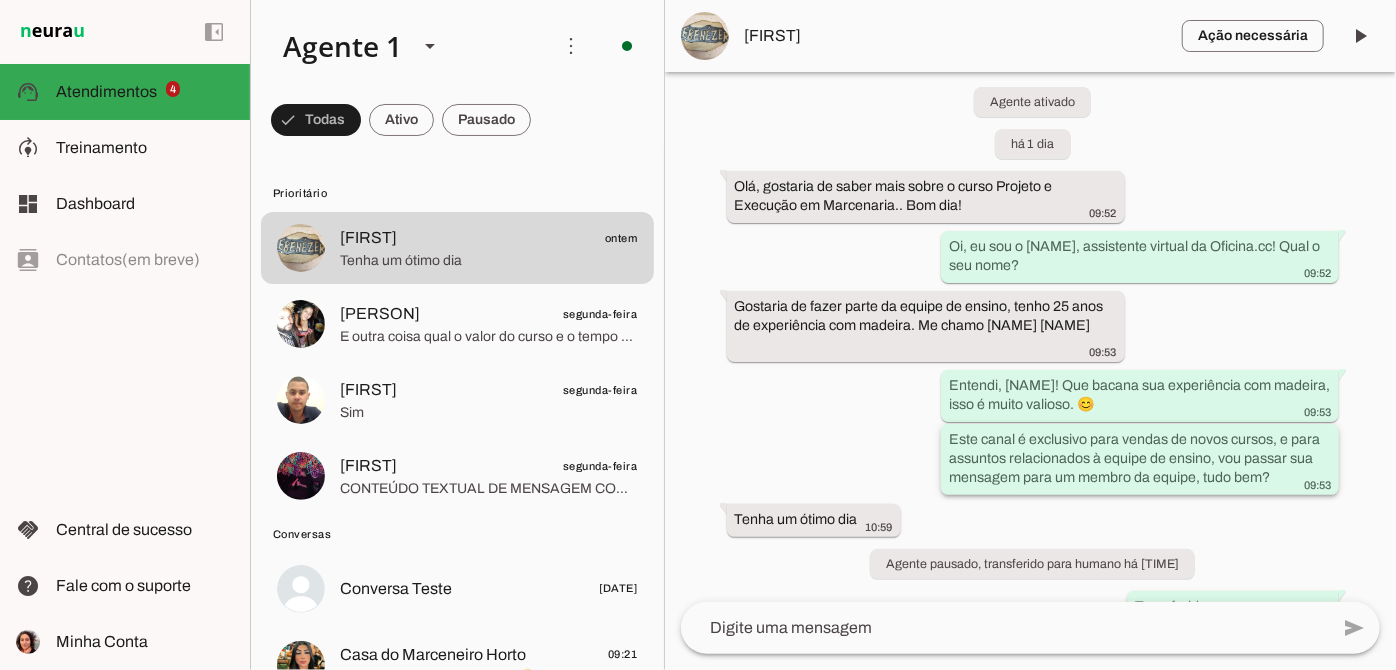 scroll, scrollTop: 45, scrollLeft: 0, axis: vertical 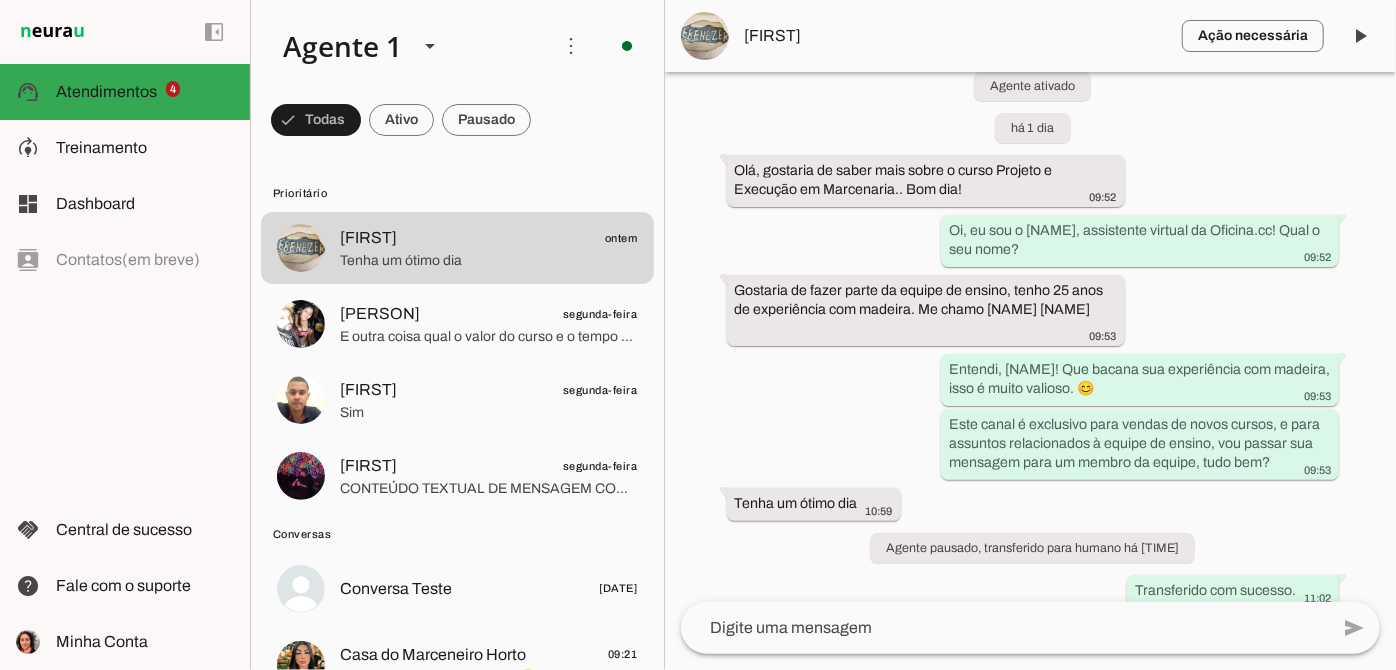 click 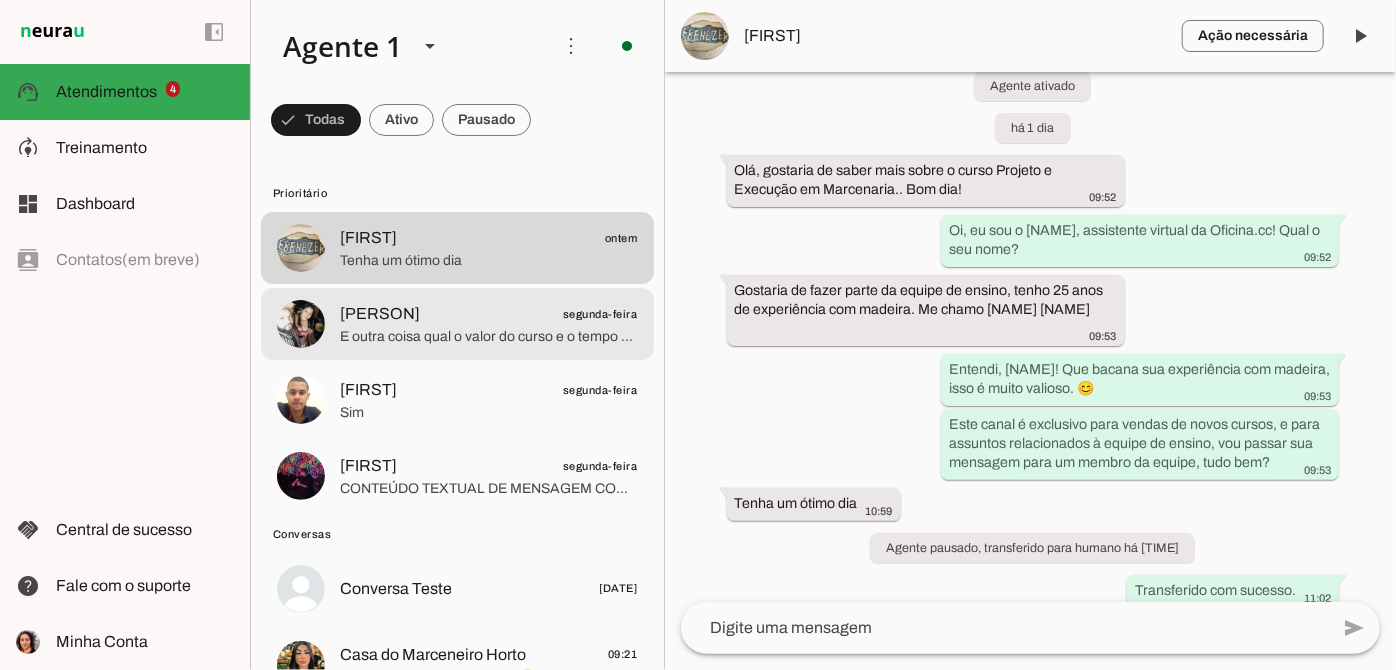click on "[FIRST]
segunda-feira" 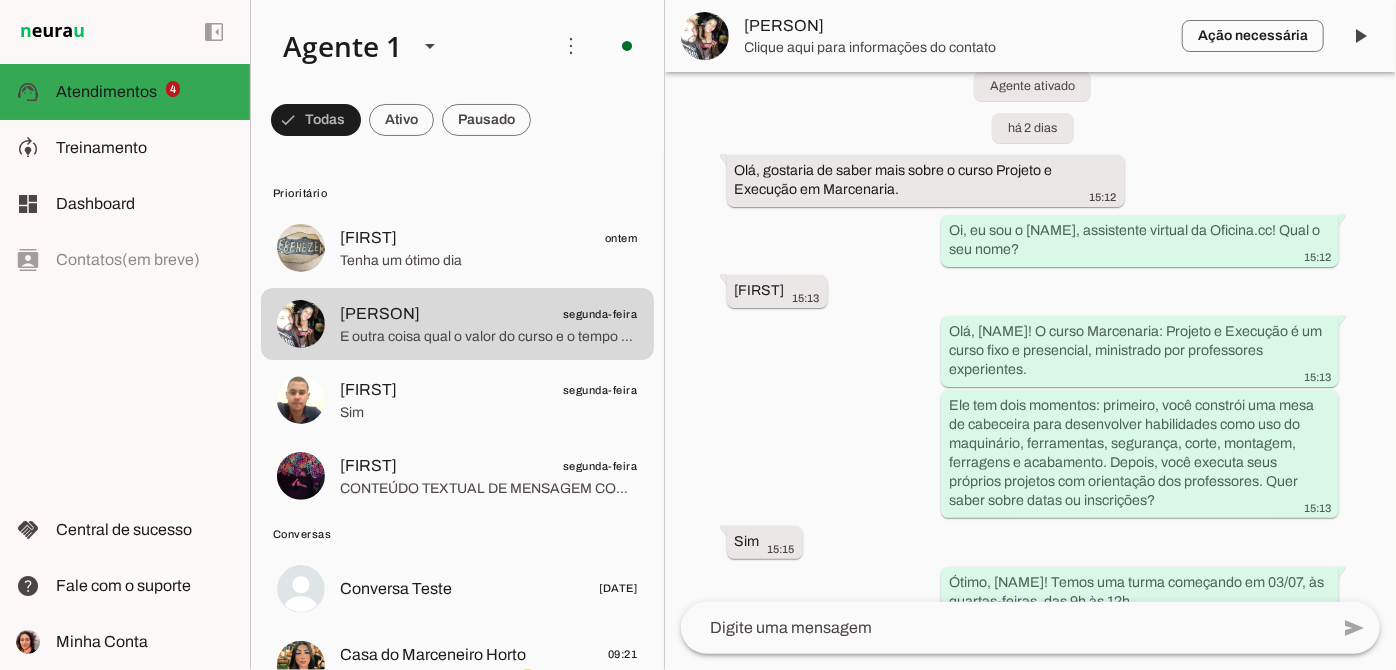 scroll, scrollTop: 546, scrollLeft: 0, axis: vertical 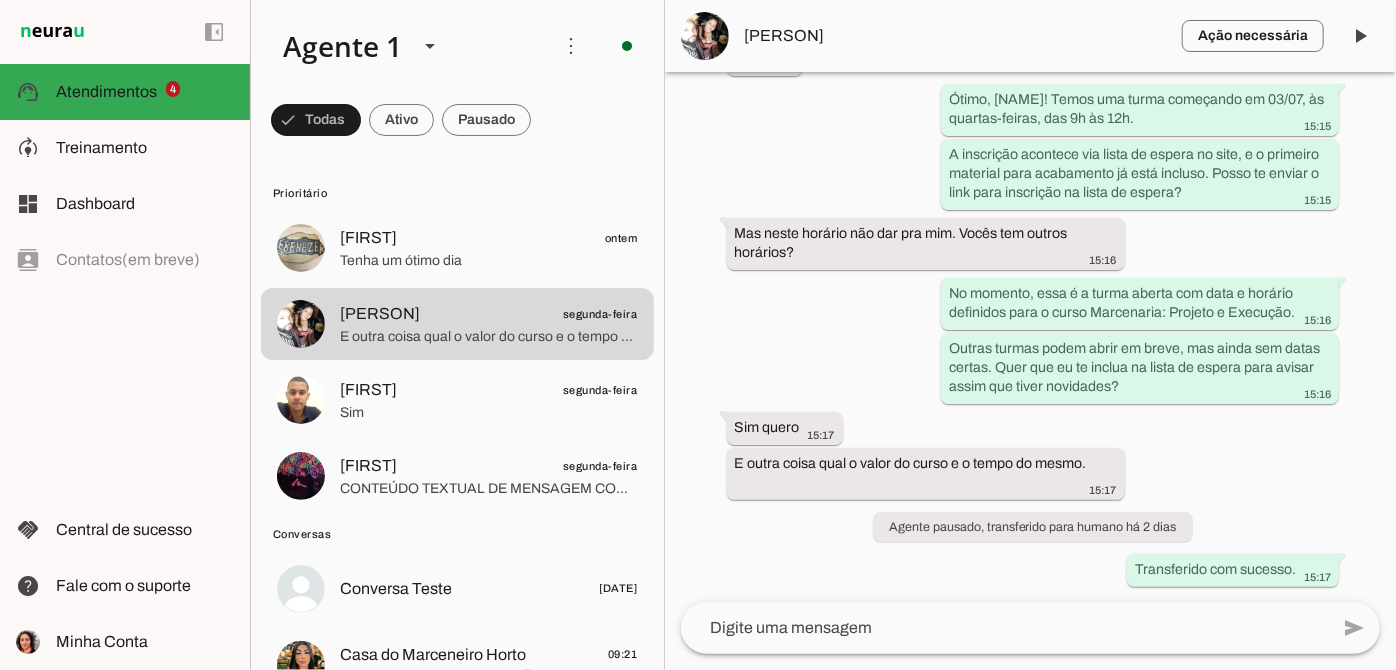 click on "[PERSON]" at bounding box center (955, 36) 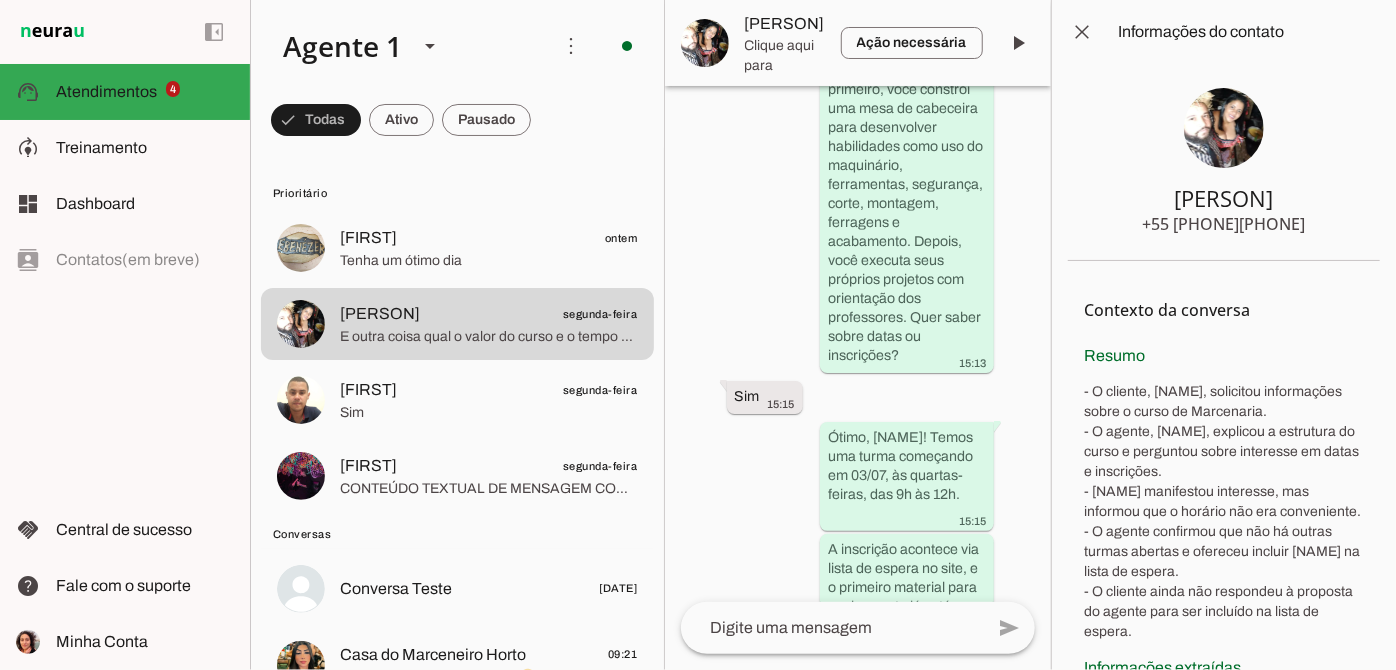scroll, scrollTop: 1250, scrollLeft: 0, axis: vertical 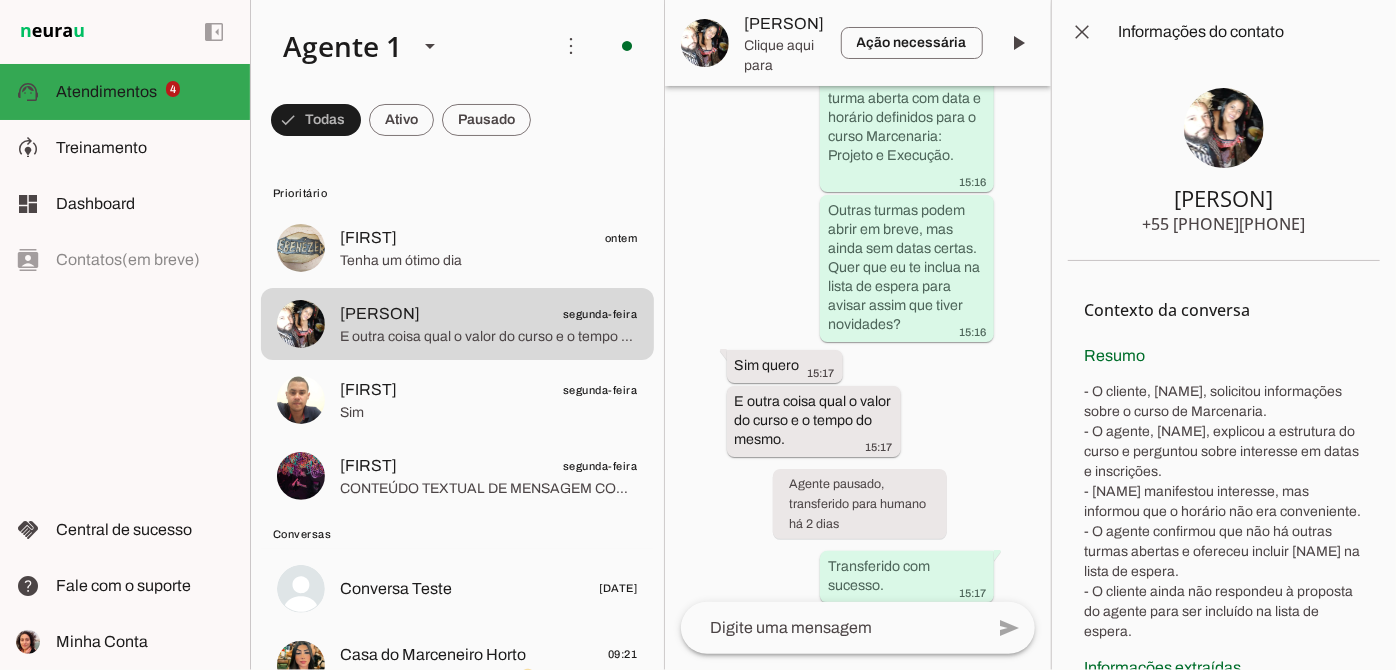 drag, startPoint x: 1160, startPoint y: 225, endPoint x: 1285, endPoint y: 228, distance: 125.035995 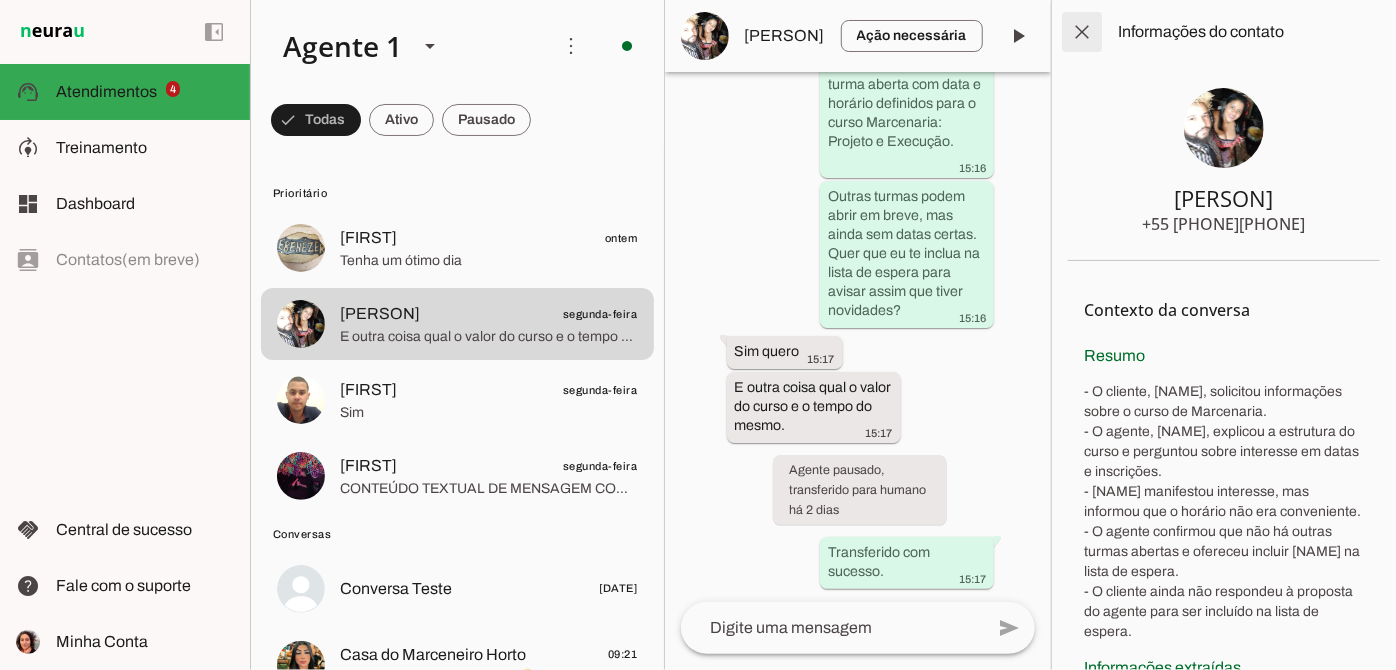 click at bounding box center [1082, 32] 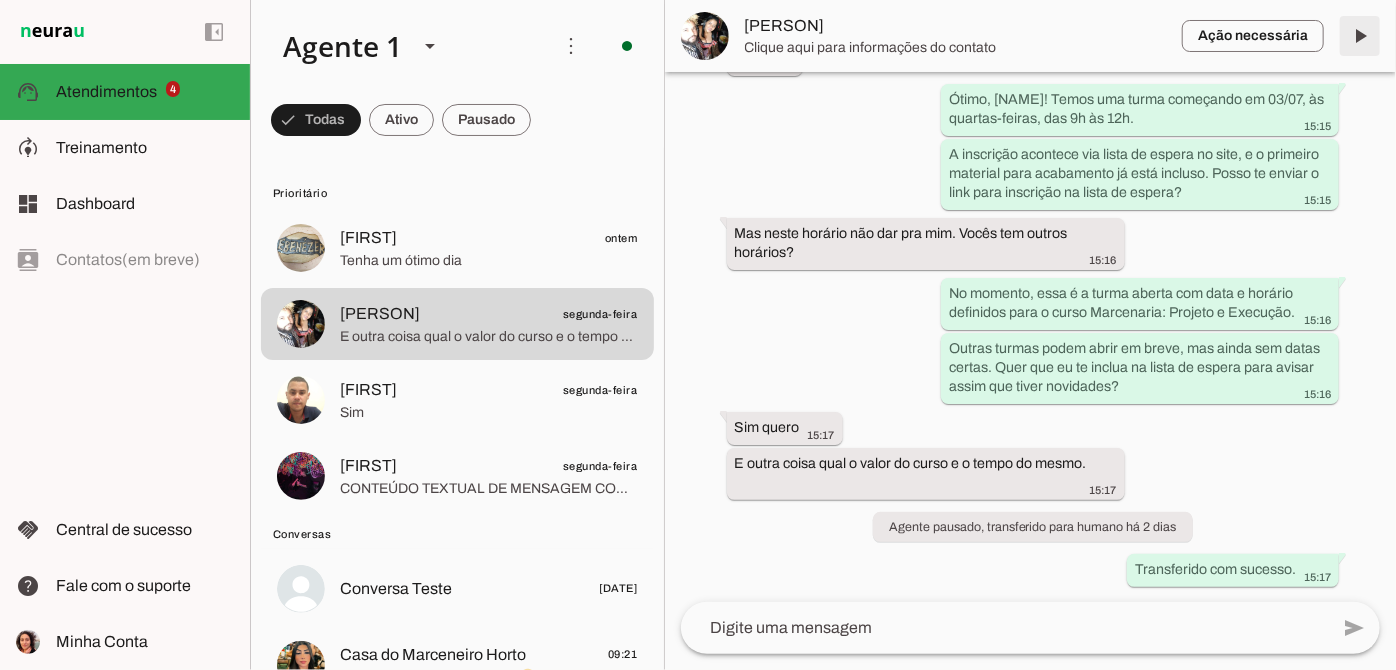 click at bounding box center [1360, 36] 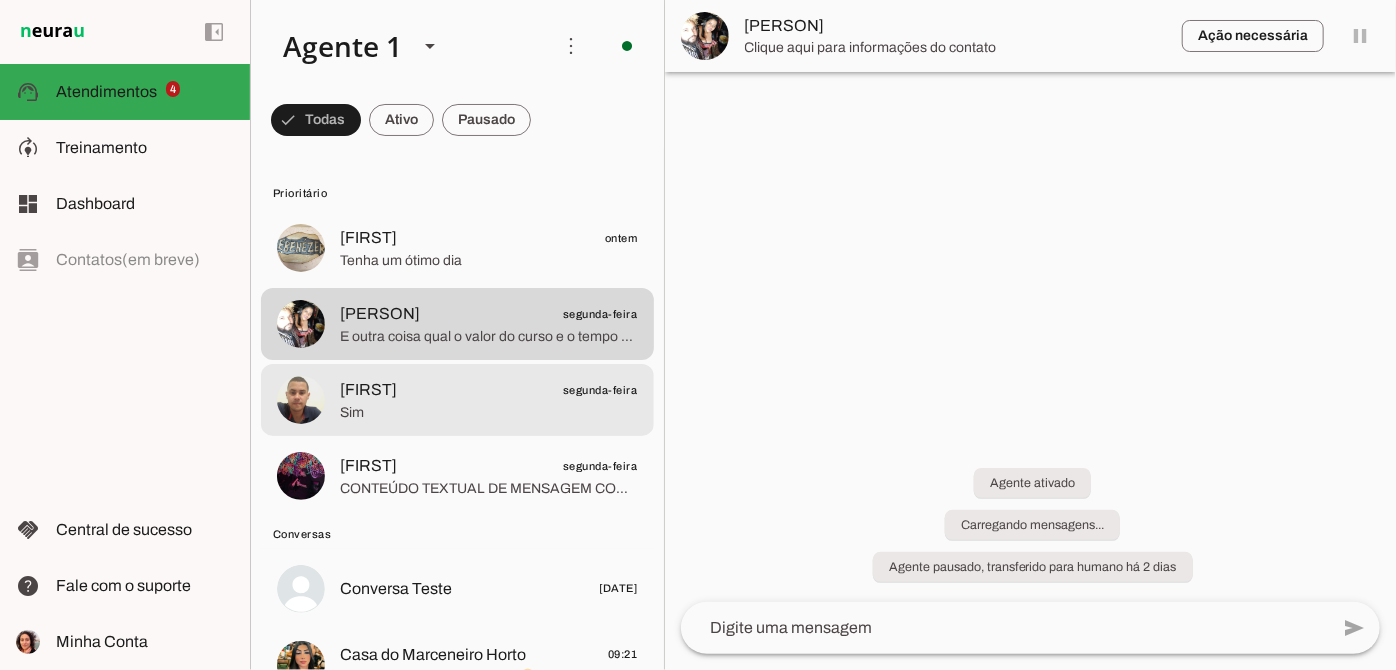 scroll, scrollTop: 0, scrollLeft: 0, axis: both 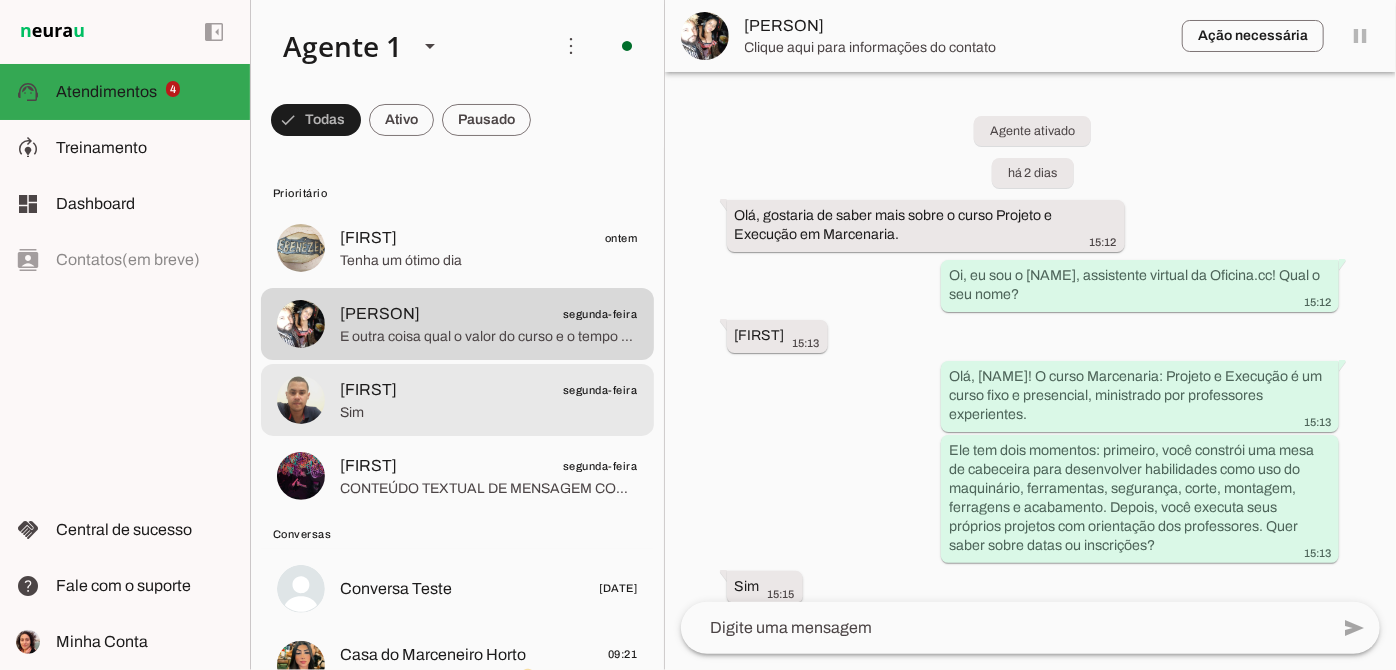 click on "[PERSON]
[DATE]
Tenha um ótimo dia
[PERSON]
[DATE]
E outra coisa qual o valor do curso e o tempo do mesmo.
[PERSON]
[DATE]
Sim
[PERSON]
[DATE]
CONTEÚDO TEXTUAL DE MENSAGEM COM IMAGEM (URL https://f004.backblazeb2.com/file/temp-file-download/instances/3E4DDD3F07FD20DCE6CE5E06DC0B5B06/EE0054D5D663DC53E9DC2C82DB7E4760/oGGrXTFqGiFLvNb2m-MEOw==.jpeg) : Eu tenho um trabalho de escola e precisava fazer uma foice de madeira, alguma chance de vcs fazerem?" 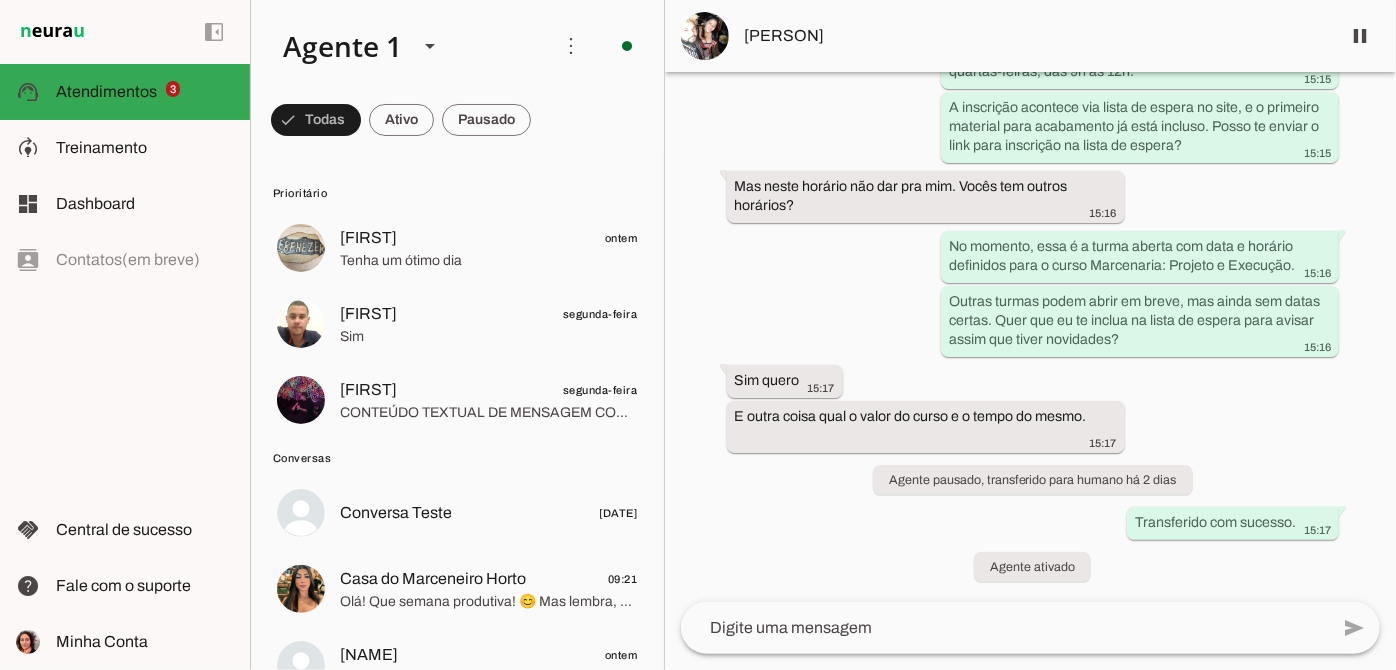 scroll, scrollTop: 593, scrollLeft: 0, axis: vertical 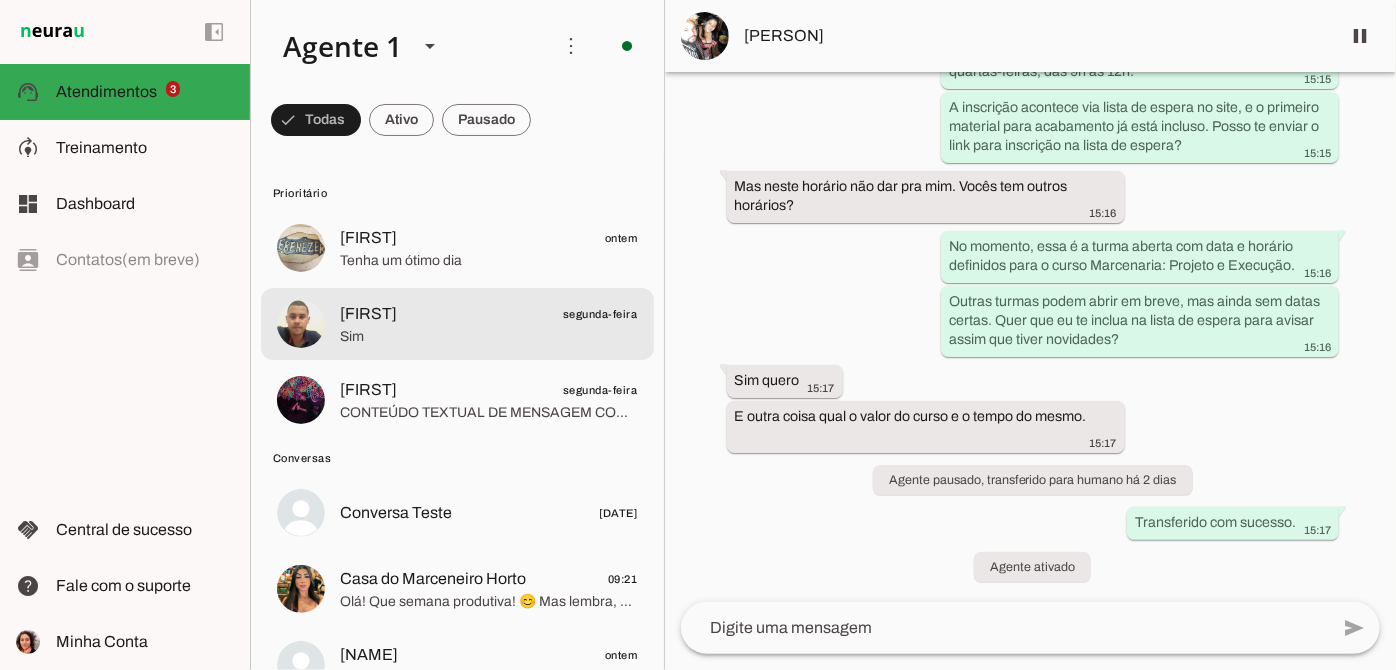 click on "Sim" 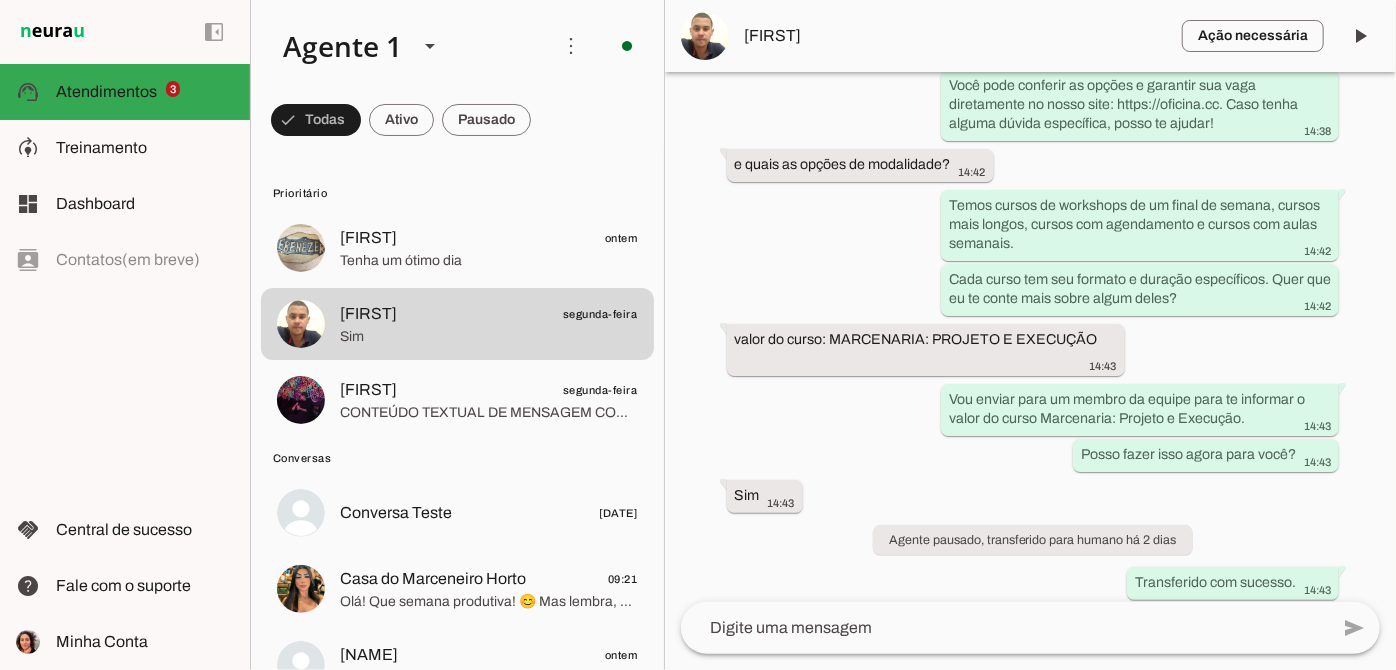 scroll, scrollTop: 858, scrollLeft: 0, axis: vertical 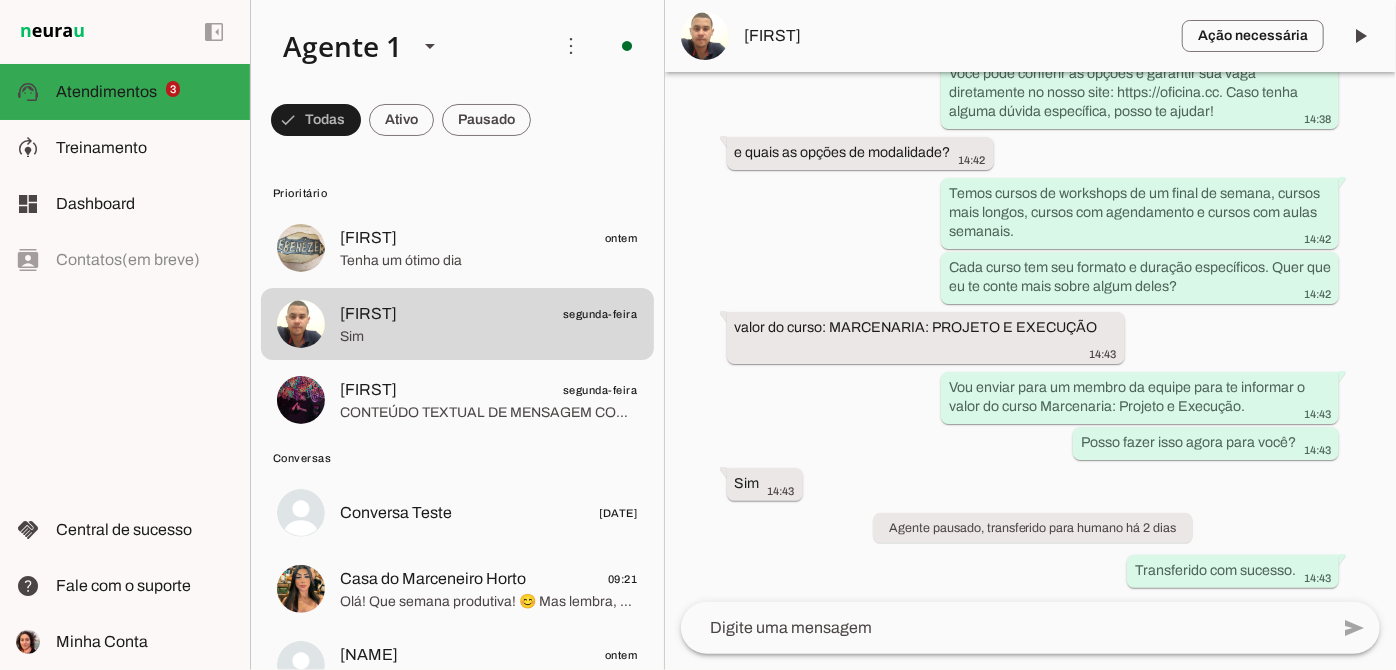 click on "[FIRST]" at bounding box center (955, 36) 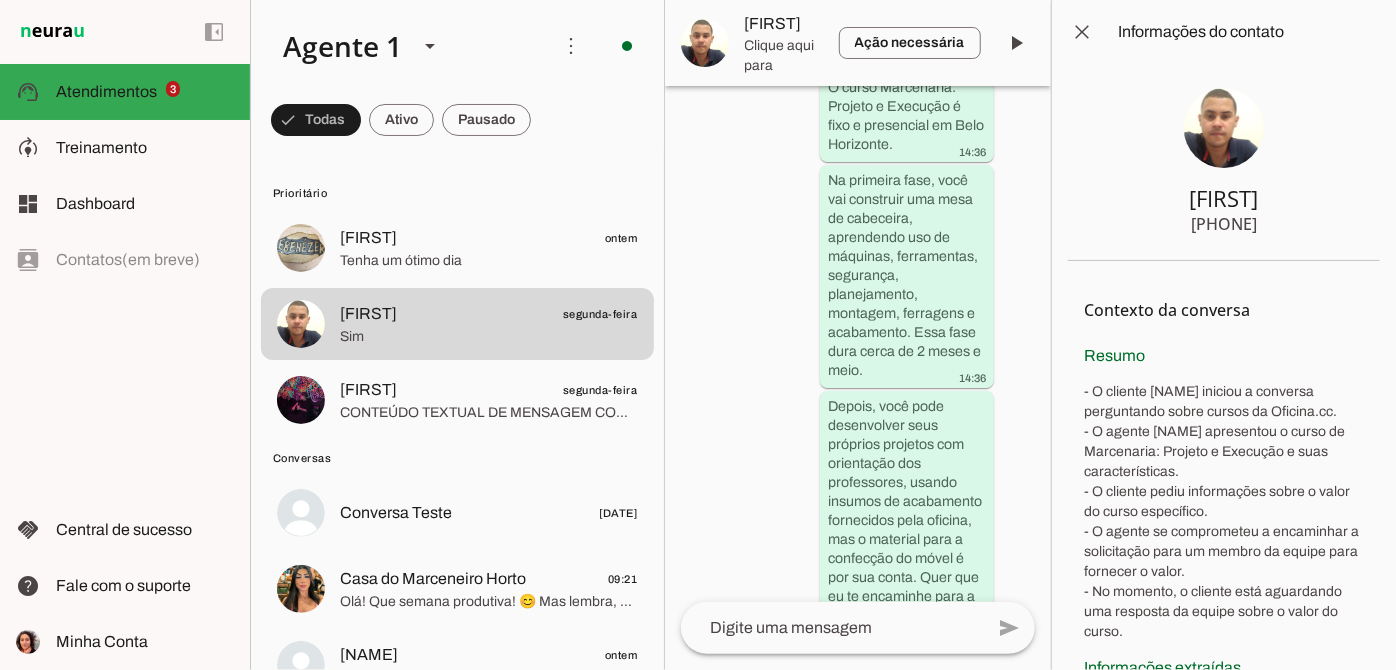 scroll, scrollTop: 2037, scrollLeft: 0, axis: vertical 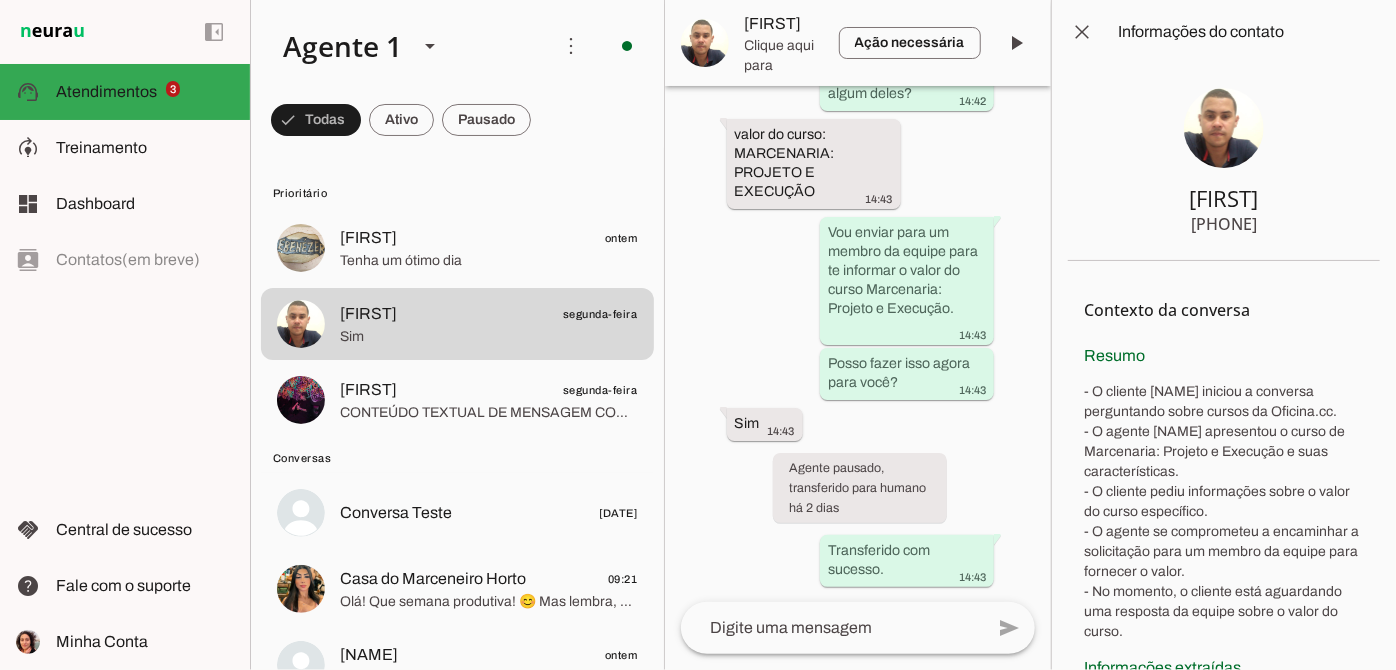 drag, startPoint x: 1158, startPoint y: 222, endPoint x: 1283, endPoint y: 213, distance: 125.32358 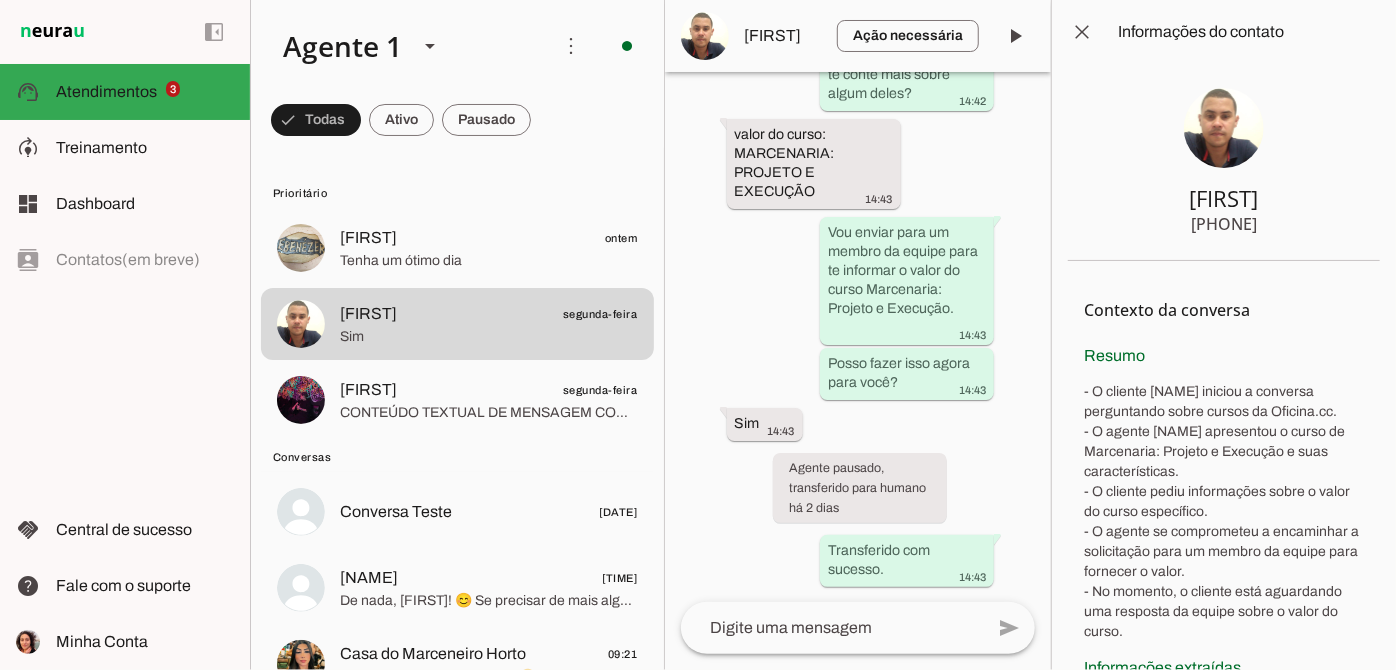 scroll, scrollTop: 0, scrollLeft: 0, axis: both 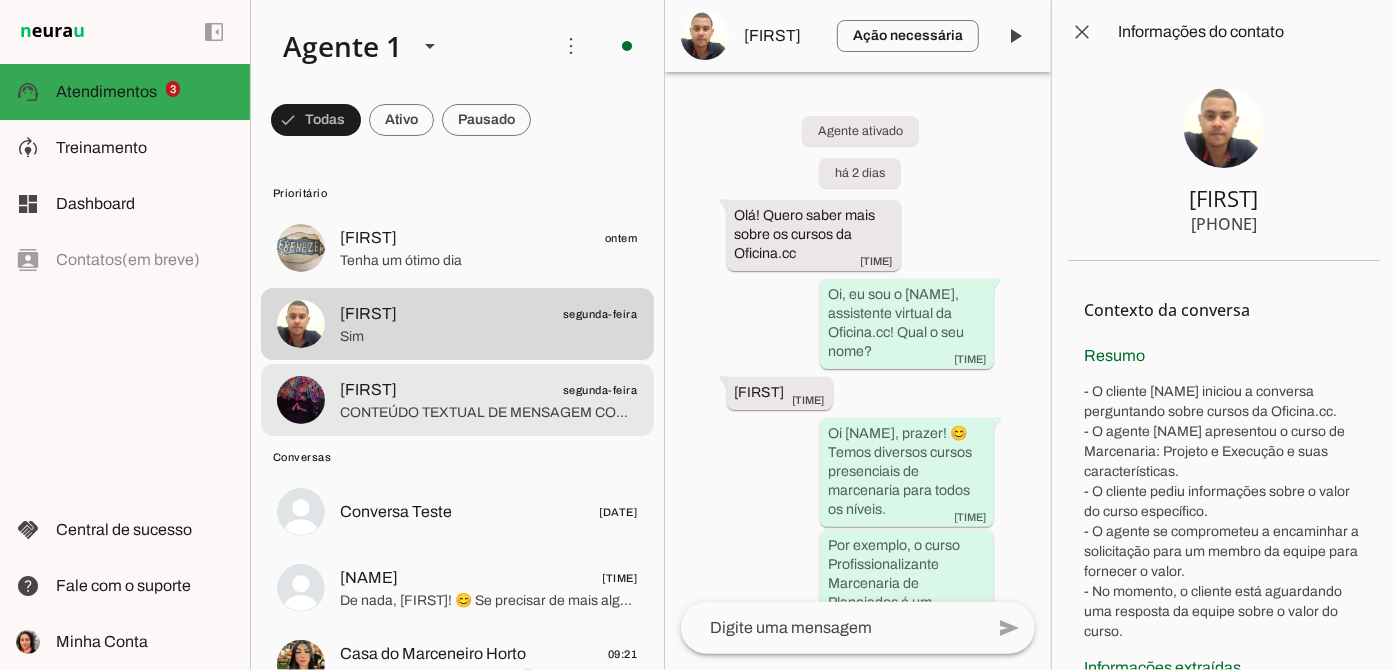 click on "CONTEÚDO TEXTUAL DE MENSAGEM COM IMAGEM (URL https://f004.backblazeb2.com/file/temp-file-download/instances/3E4DDD3F07FD20DCE6CE5E06DC0B5B06/EE0054D5D663DC53E9DC2C82DB7E4760/oGGrXTFqGiFLvNb2m-MEOw==.jpeg) : Eu tenho um trabalho de escola e precisava fazer uma foice de madeira, alguma chance de vcs fazerem?" 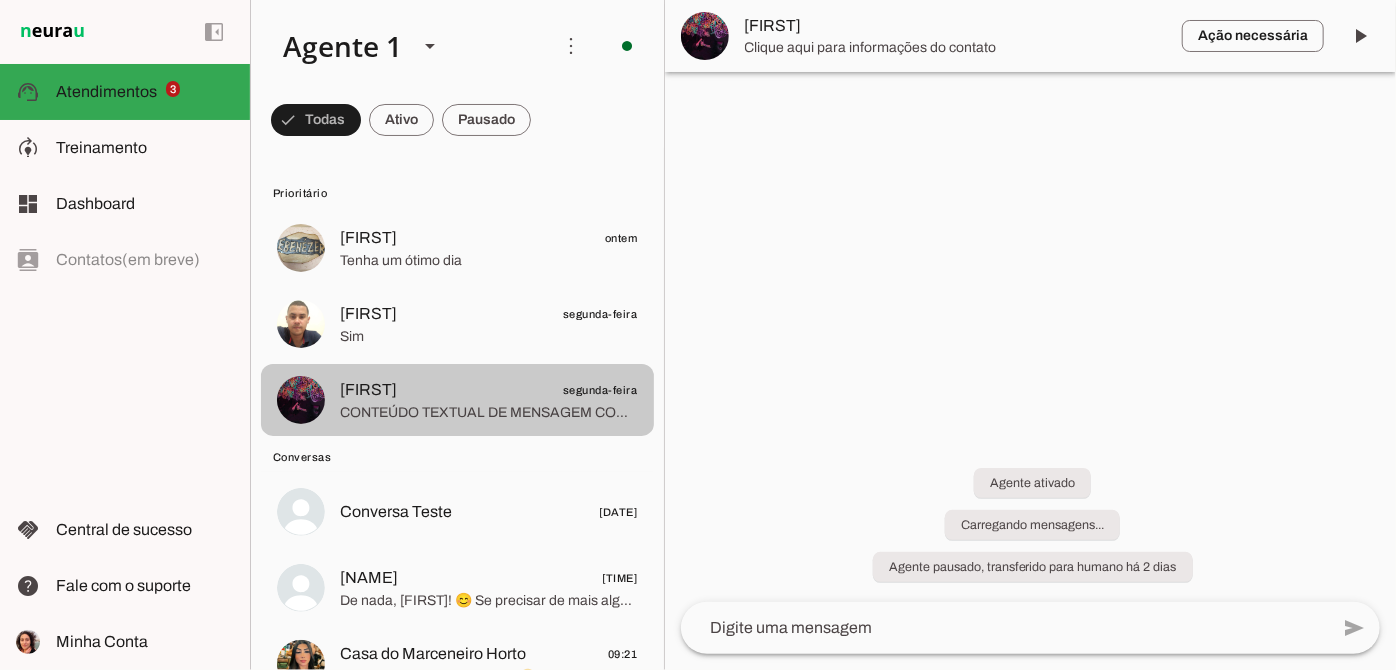 scroll, scrollTop: 861, scrollLeft: 0, axis: vertical 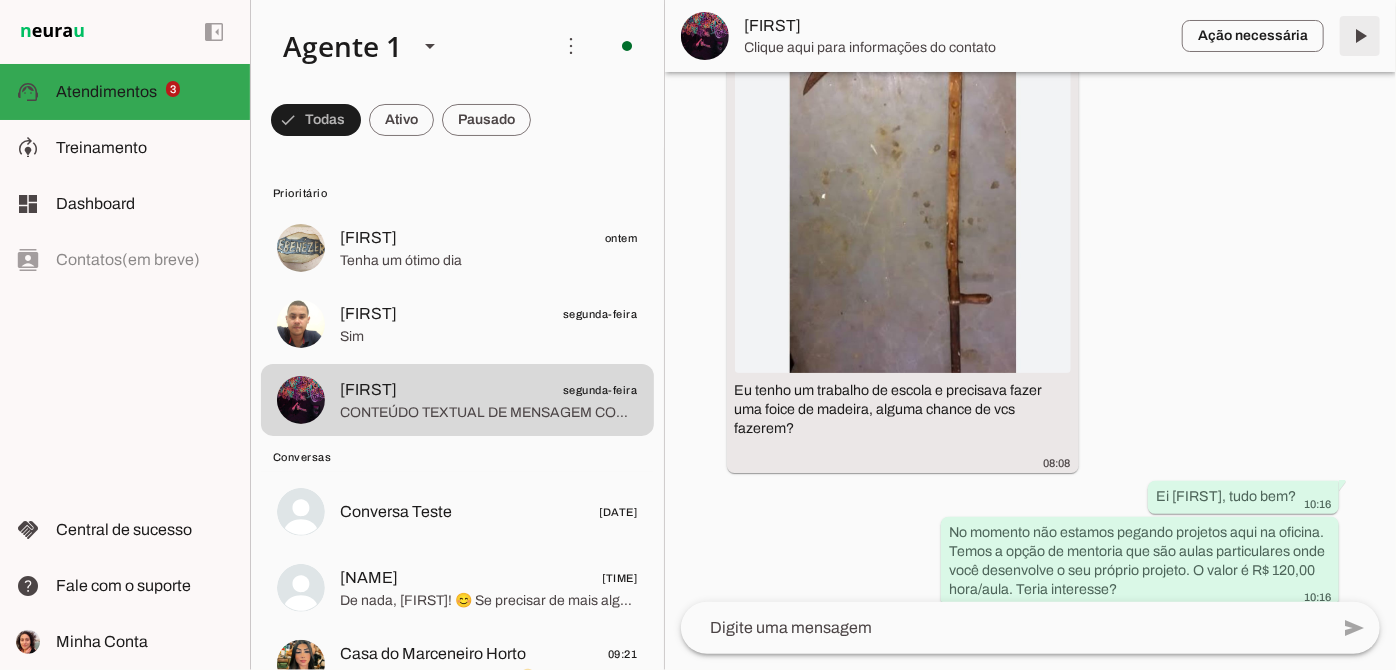 click at bounding box center (1360, 36) 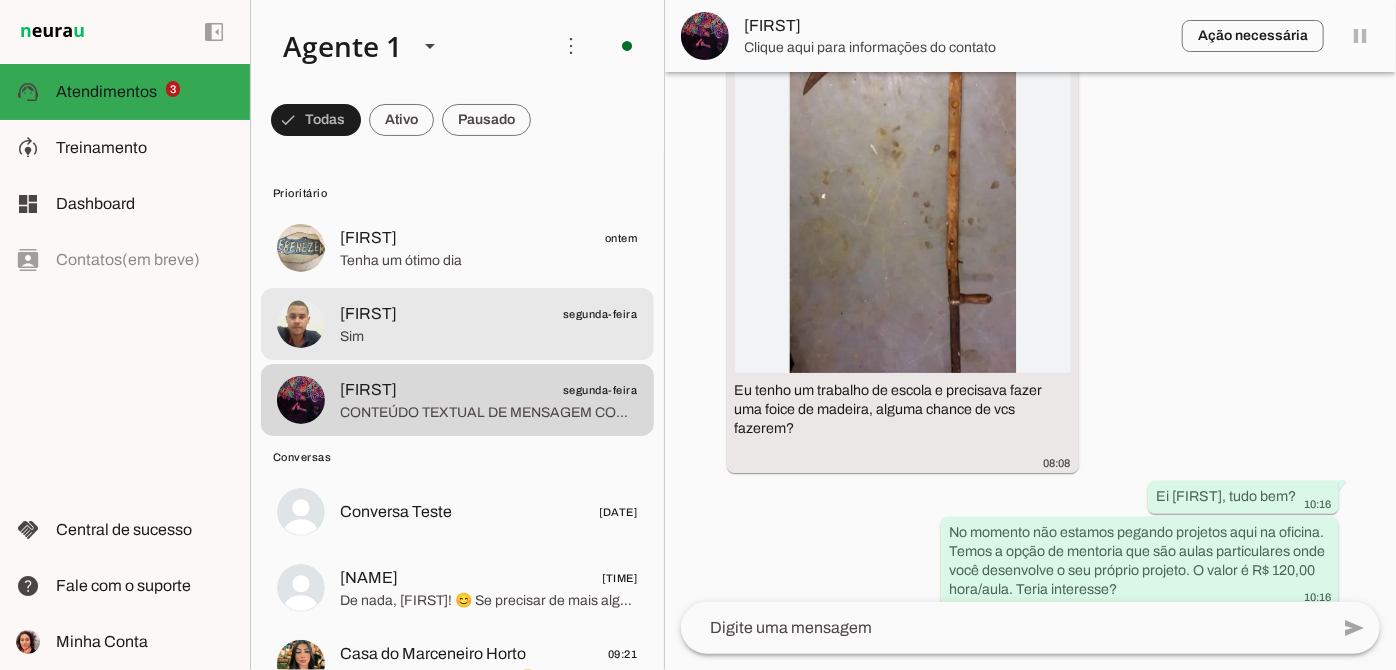 scroll, scrollTop: 0, scrollLeft: 0, axis: both 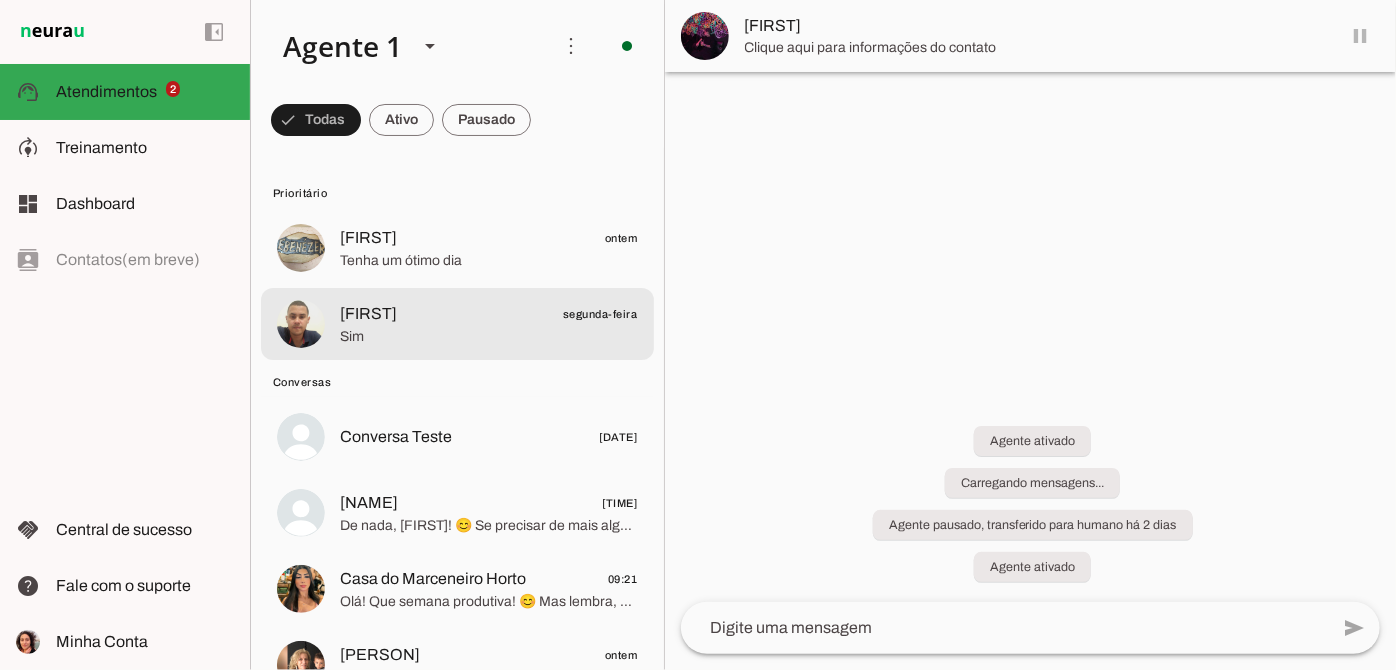 click on "Sim" 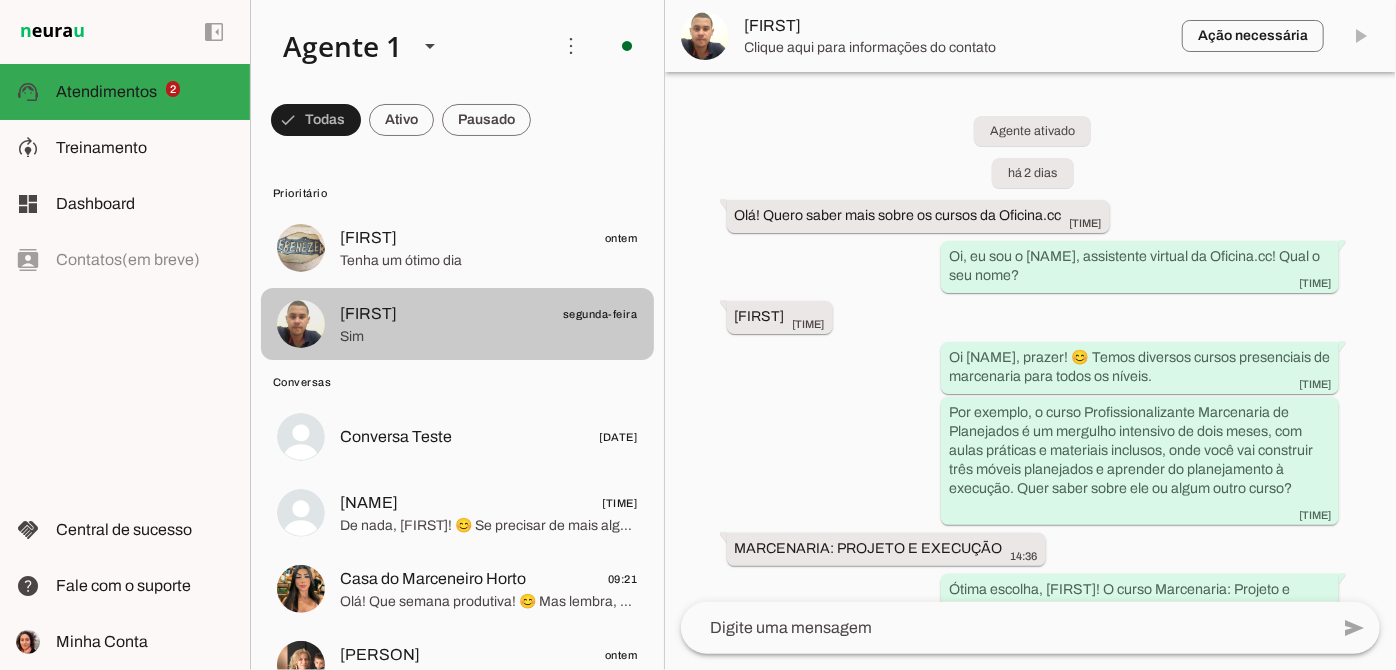 scroll, scrollTop: 858, scrollLeft: 0, axis: vertical 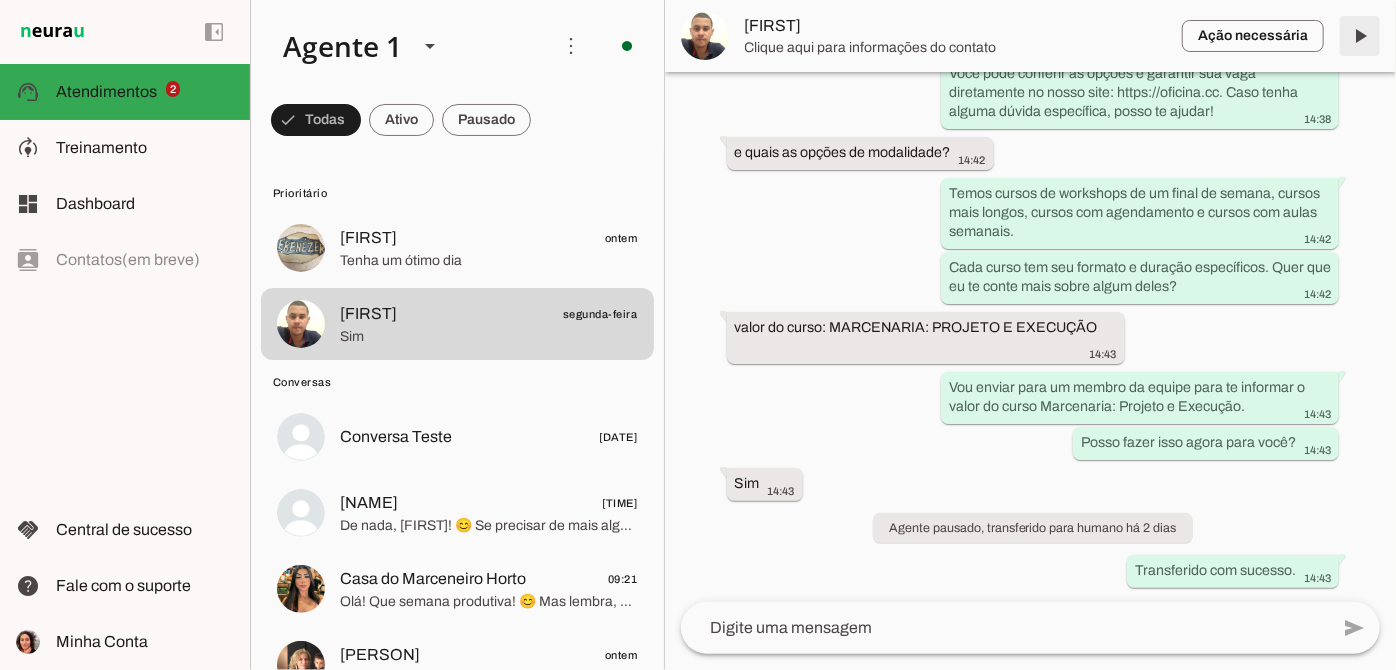 click at bounding box center [1360, 36] 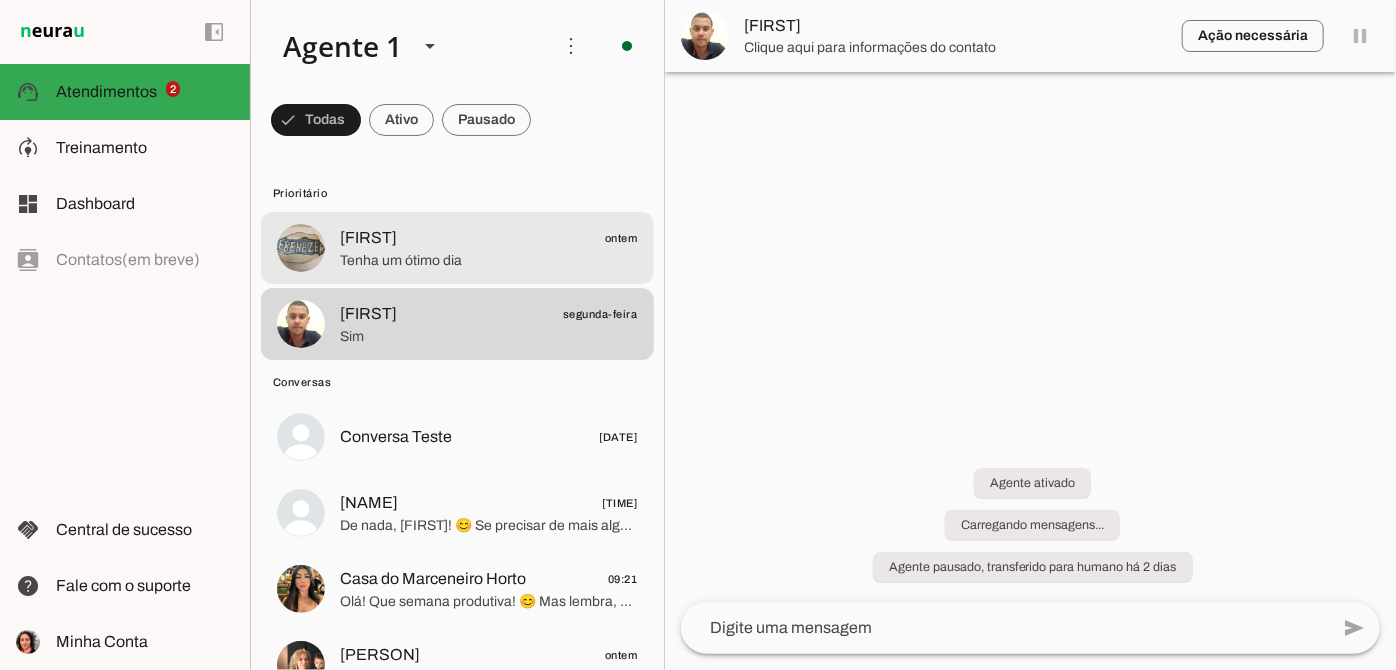 scroll, scrollTop: 0, scrollLeft: 0, axis: both 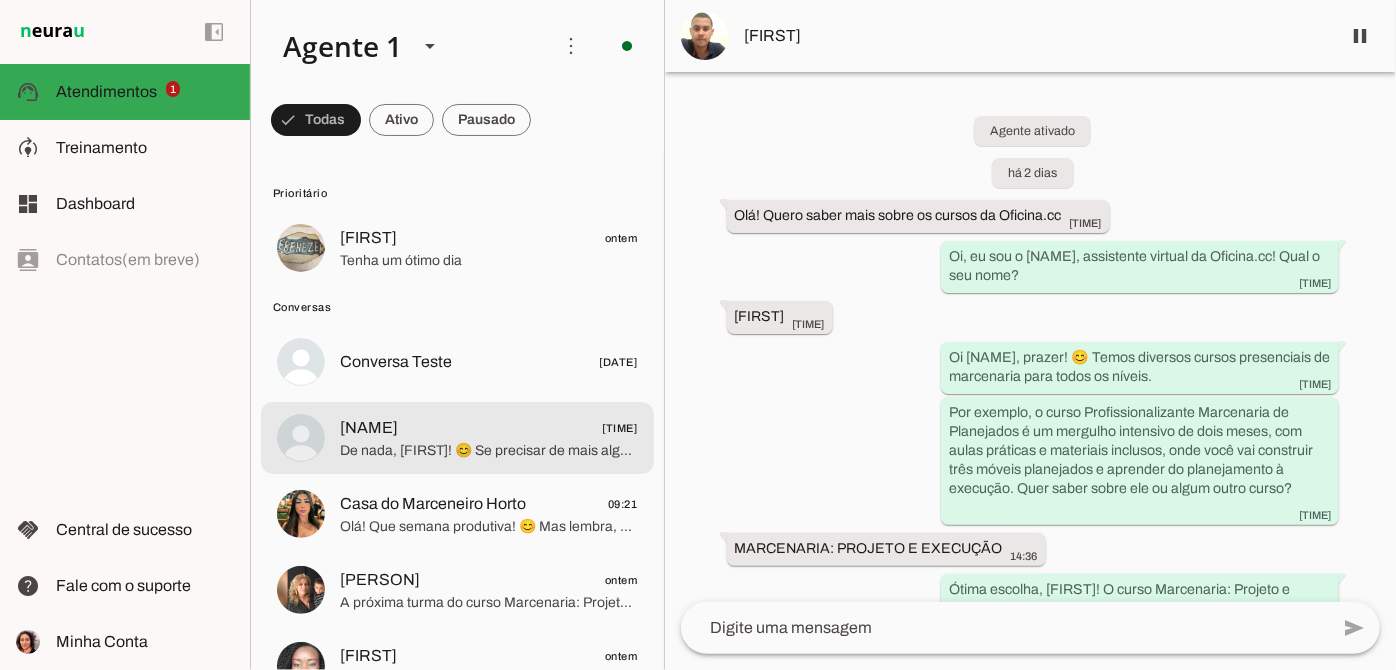 click on "[NAME]
[TIME]" 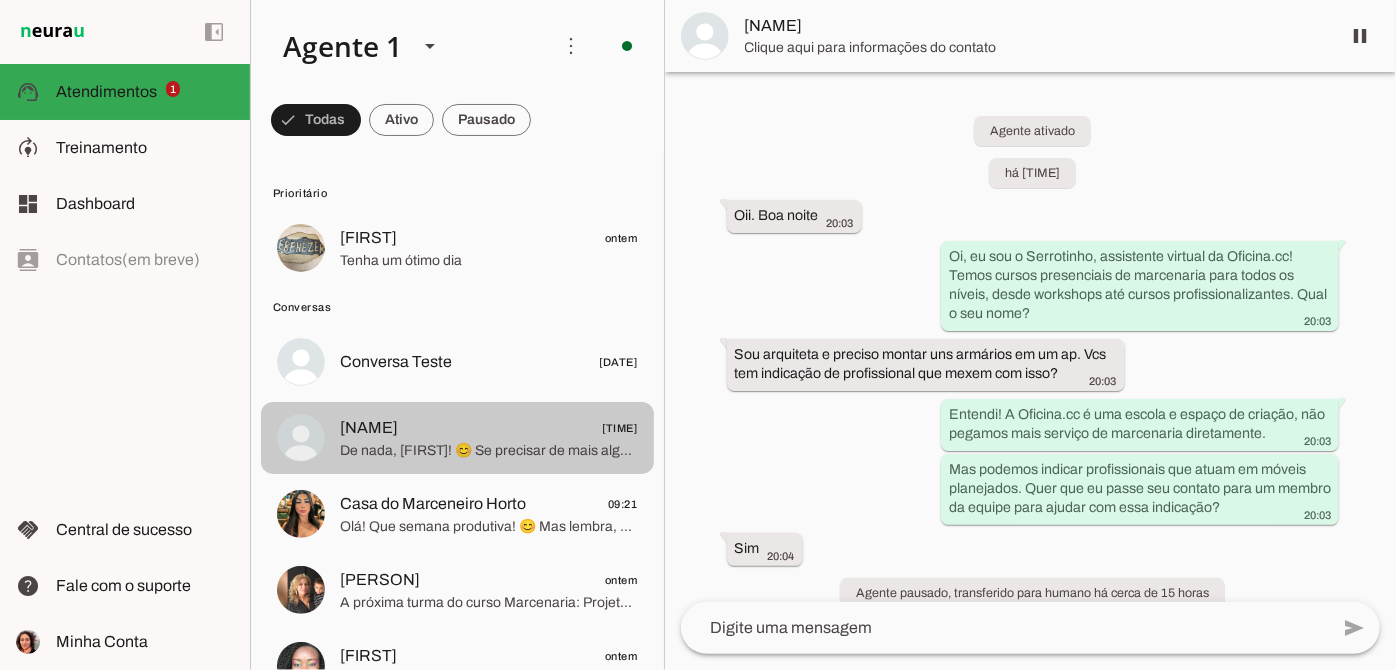 scroll, scrollTop: 373, scrollLeft: 0, axis: vertical 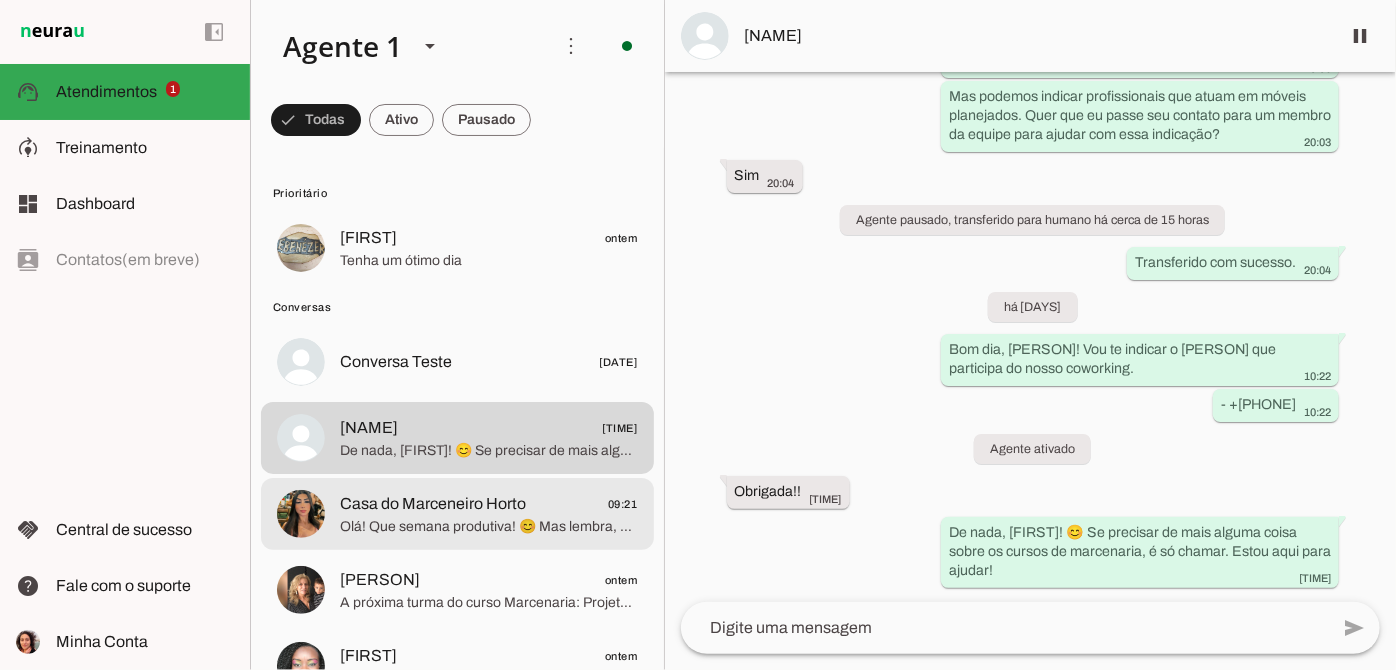 click on "Casa do Marceneiro Horto" 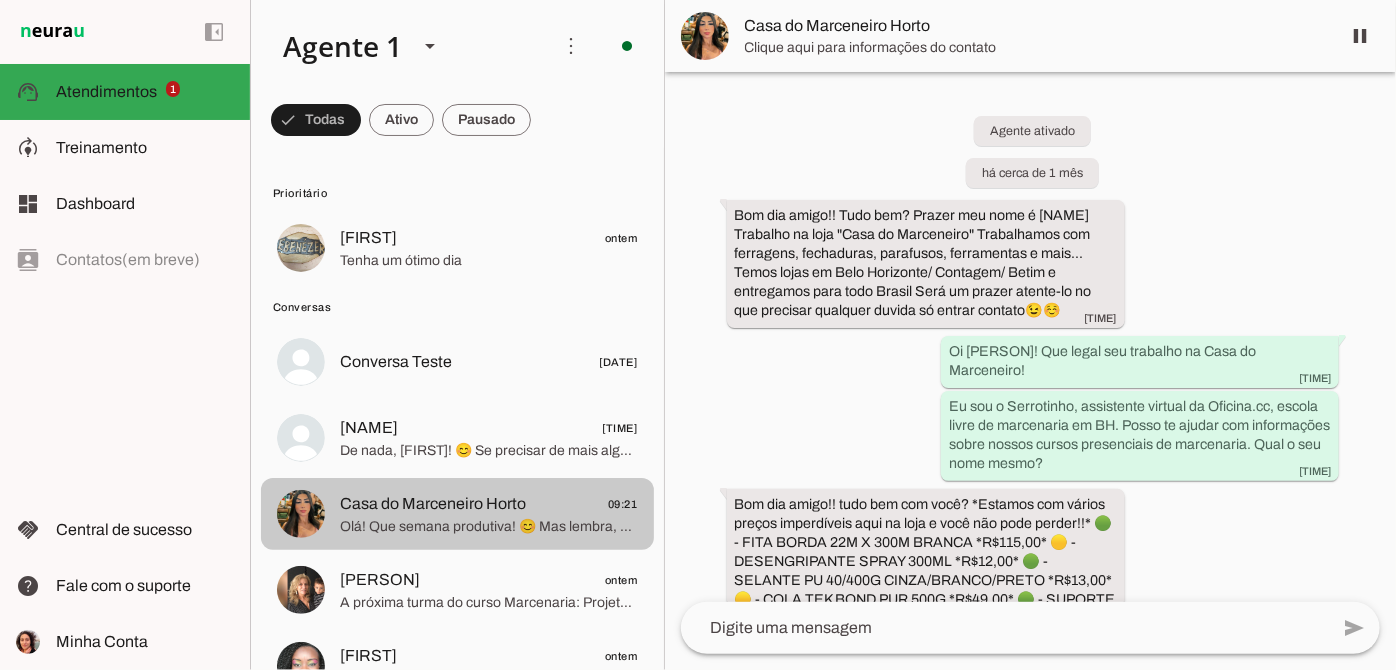 scroll, scrollTop: 4000, scrollLeft: 0, axis: vertical 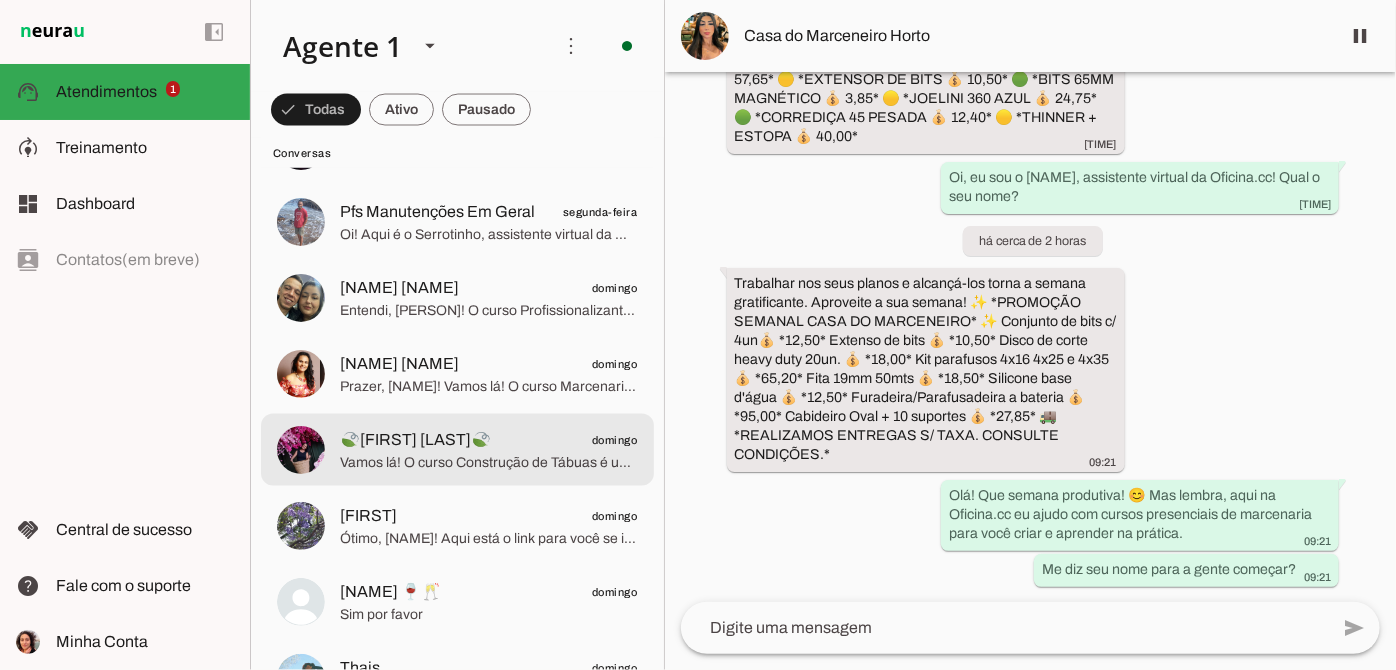 click on "🍃[NAME] [NAME]🍃
[DAY]" 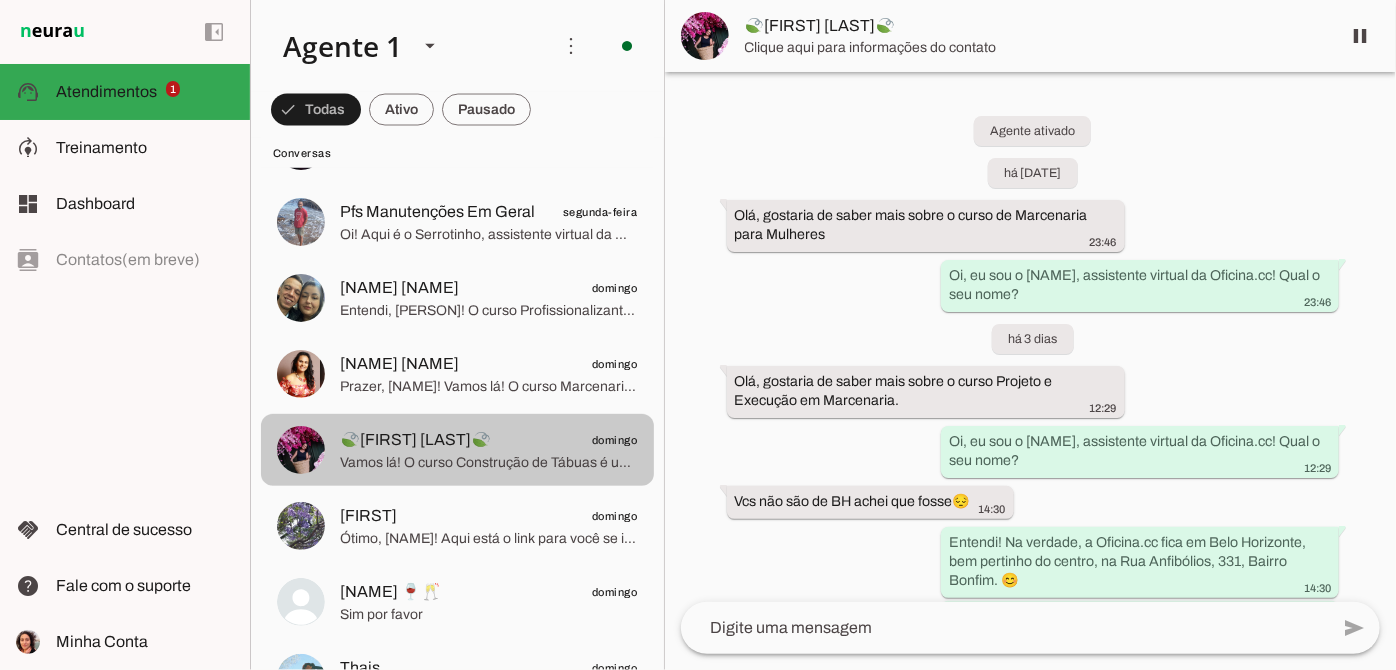 scroll, scrollTop: 1074, scrollLeft: 0, axis: vertical 